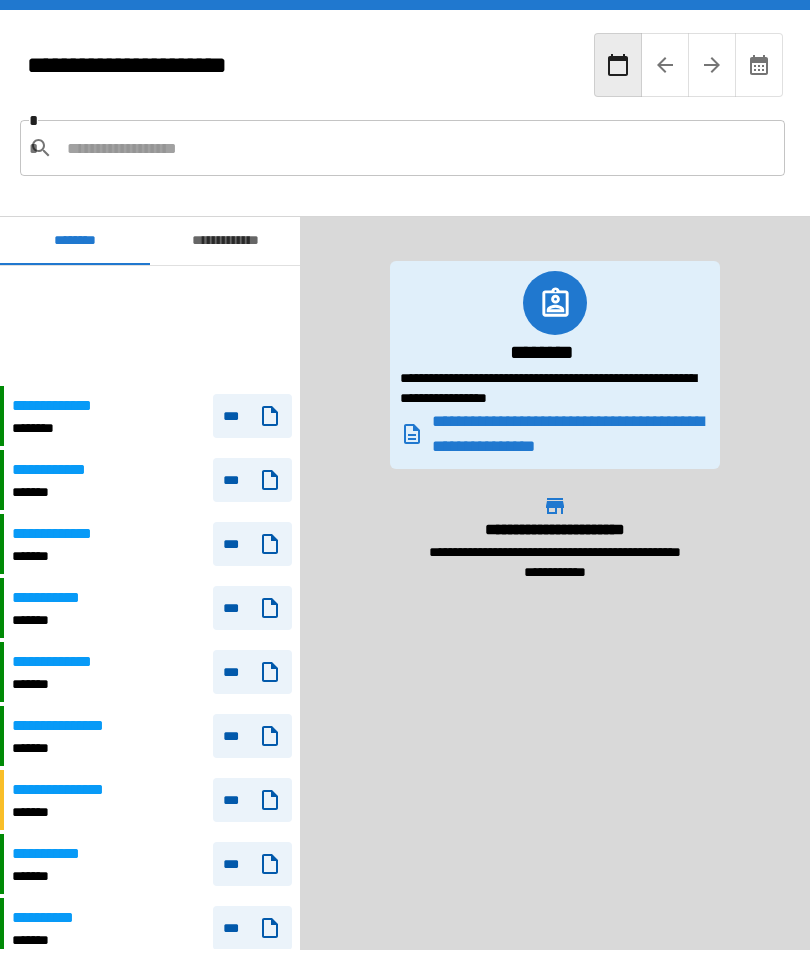 scroll, scrollTop: 34, scrollLeft: 0, axis: vertical 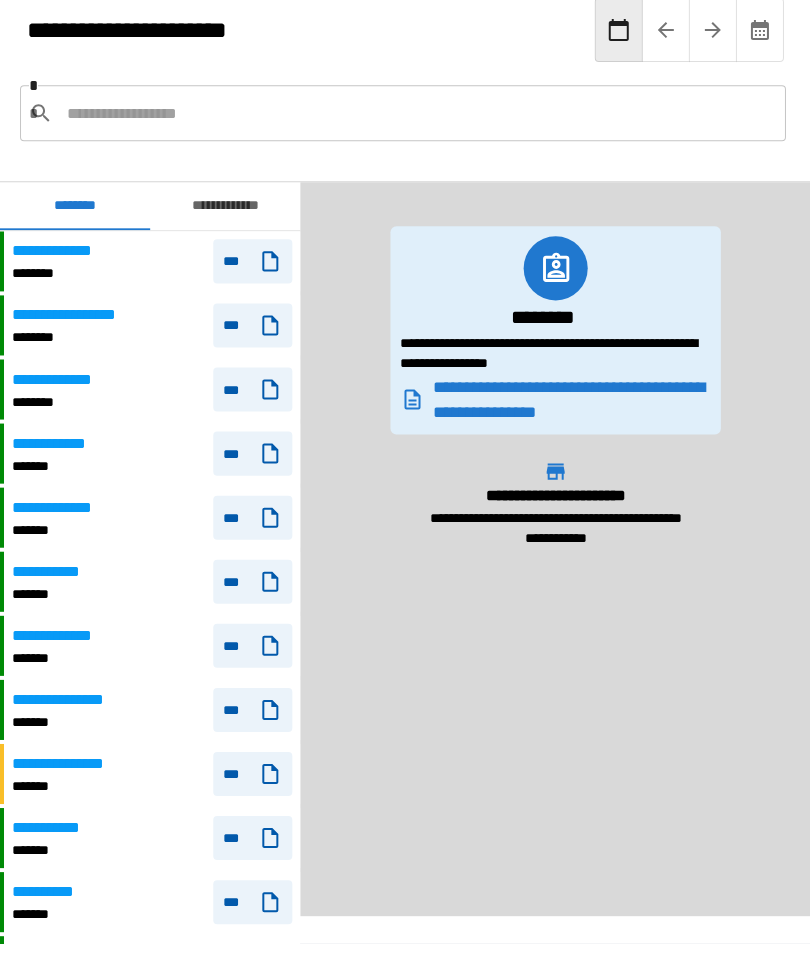 click at bounding box center (418, 114) 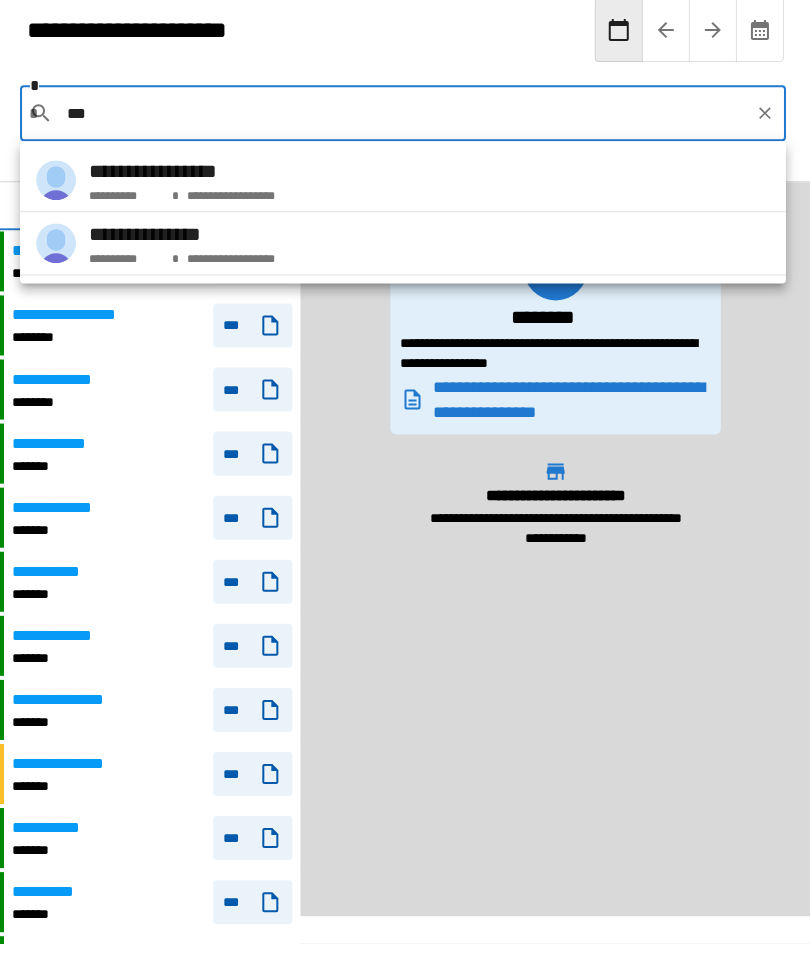 click on "**********" at bounding box center (402, 181) 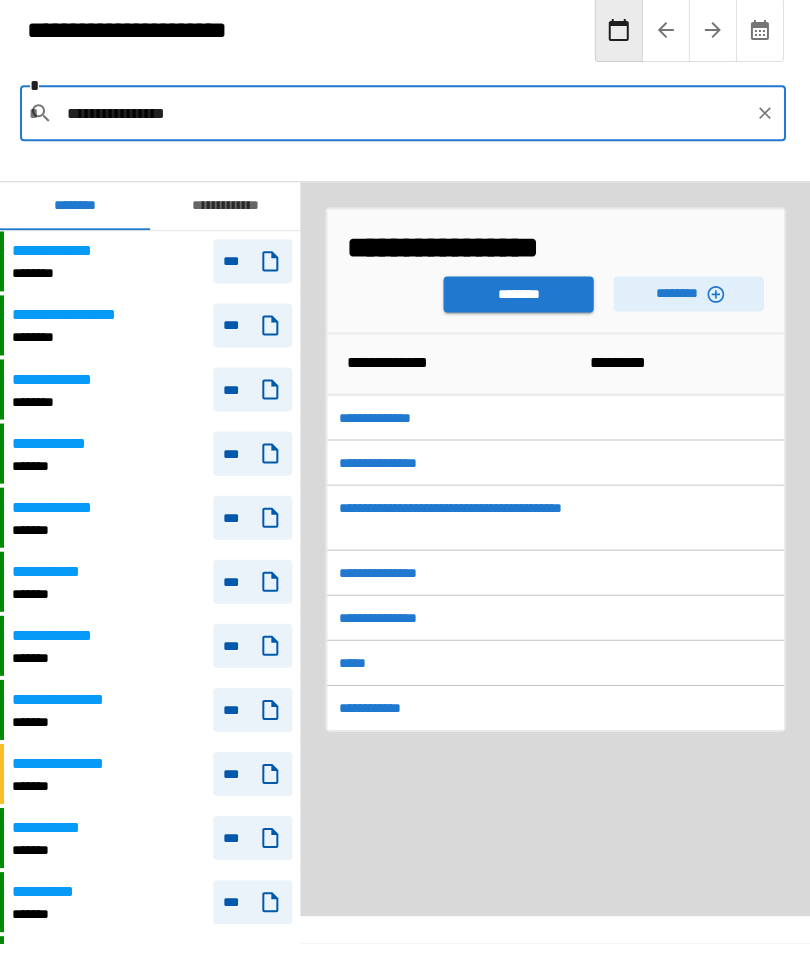 click on "********" at bounding box center (518, 295) 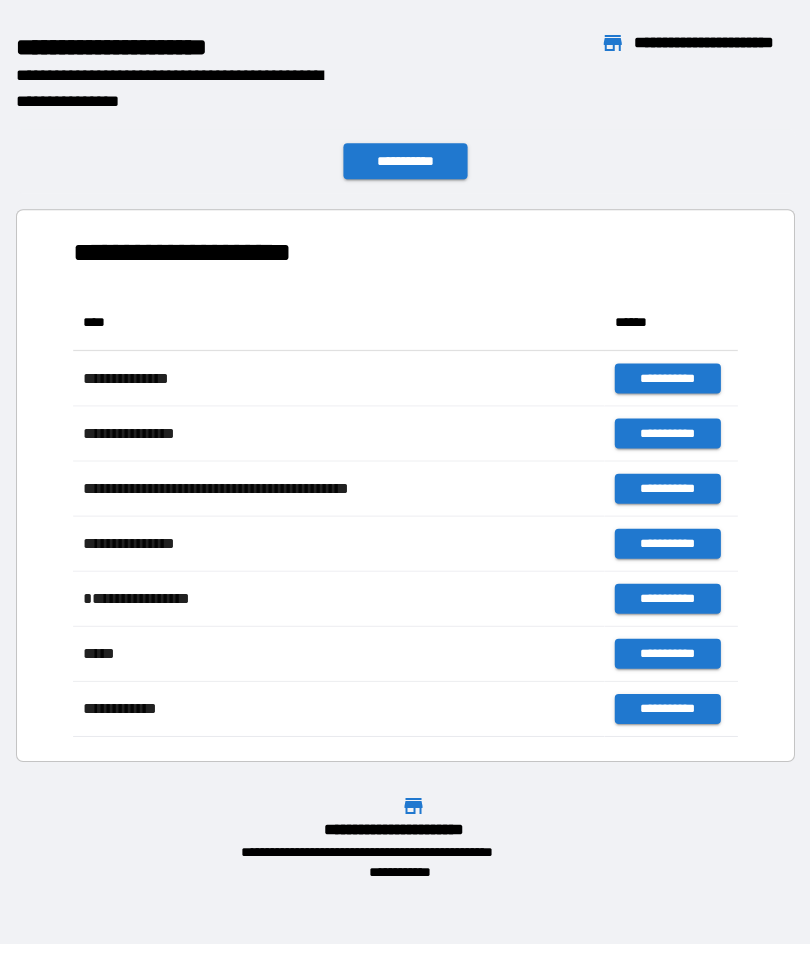 scroll, scrollTop: 1, scrollLeft: 1, axis: both 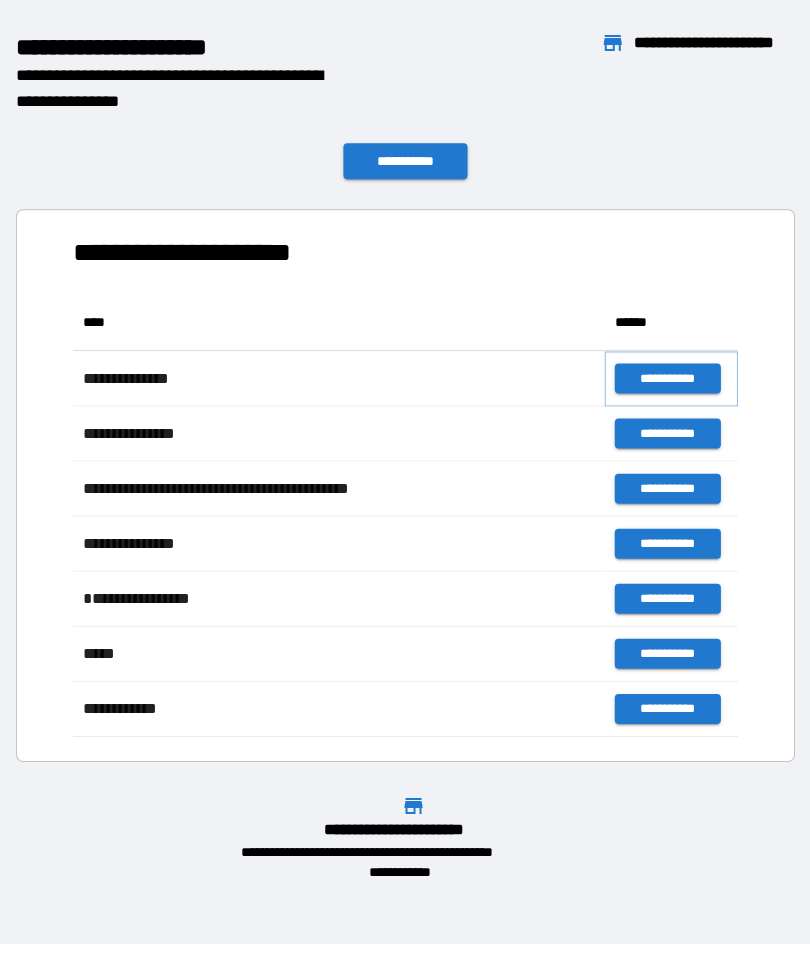 click on "**********" at bounding box center (666, 379) 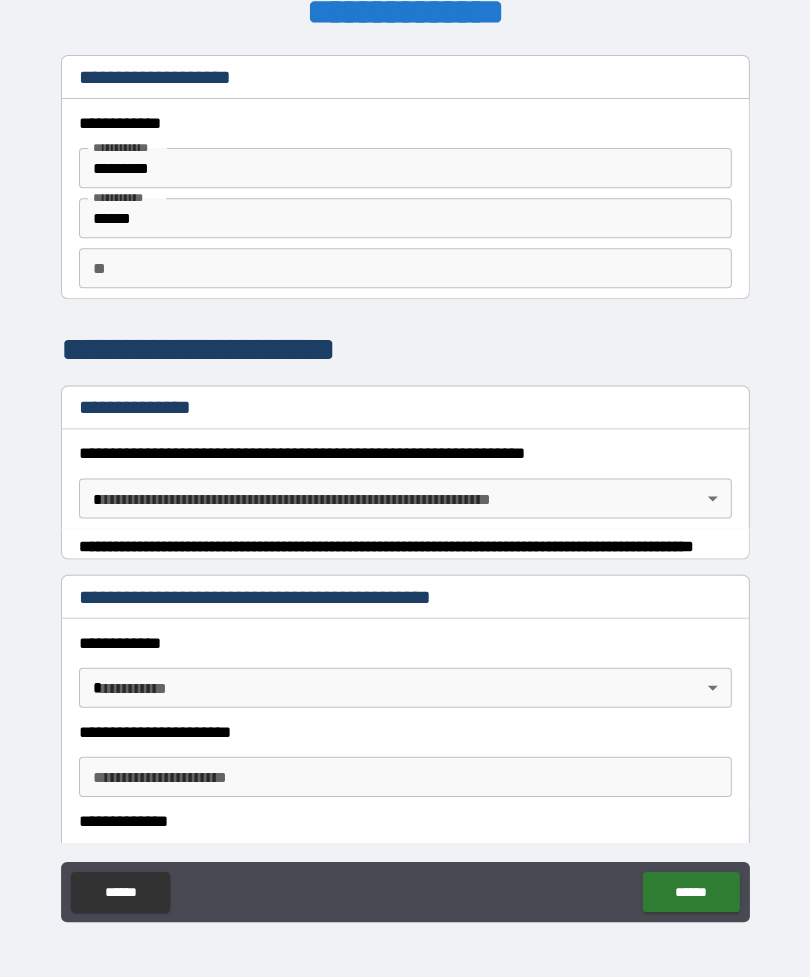 click on "******" at bounding box center (120, 892) 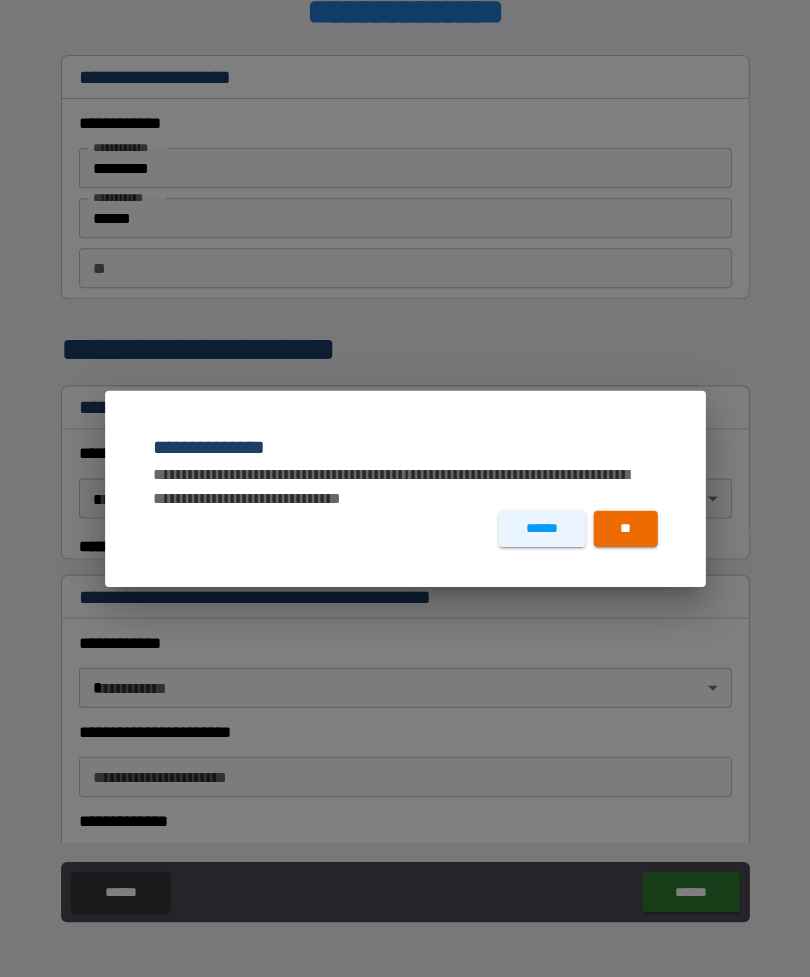 click on "**" at bounding box center [625, 529] 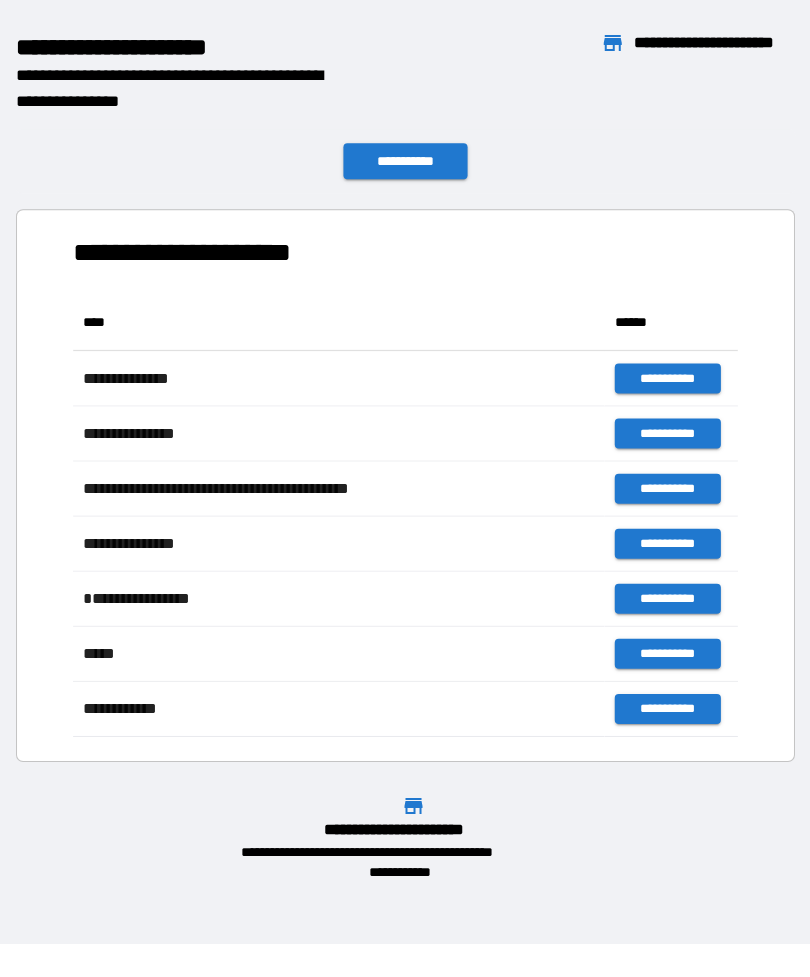 scroll, scrollTop: 441, scrollLeft: 664, axis: both 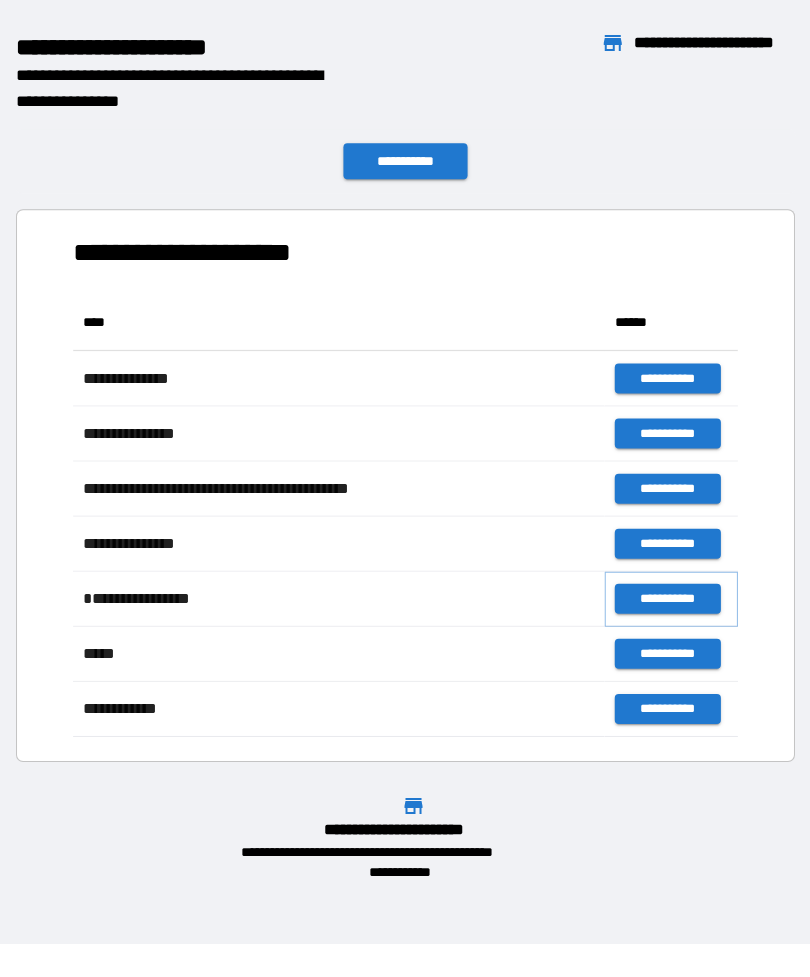click on "**********" at bounding box center (666, 599) 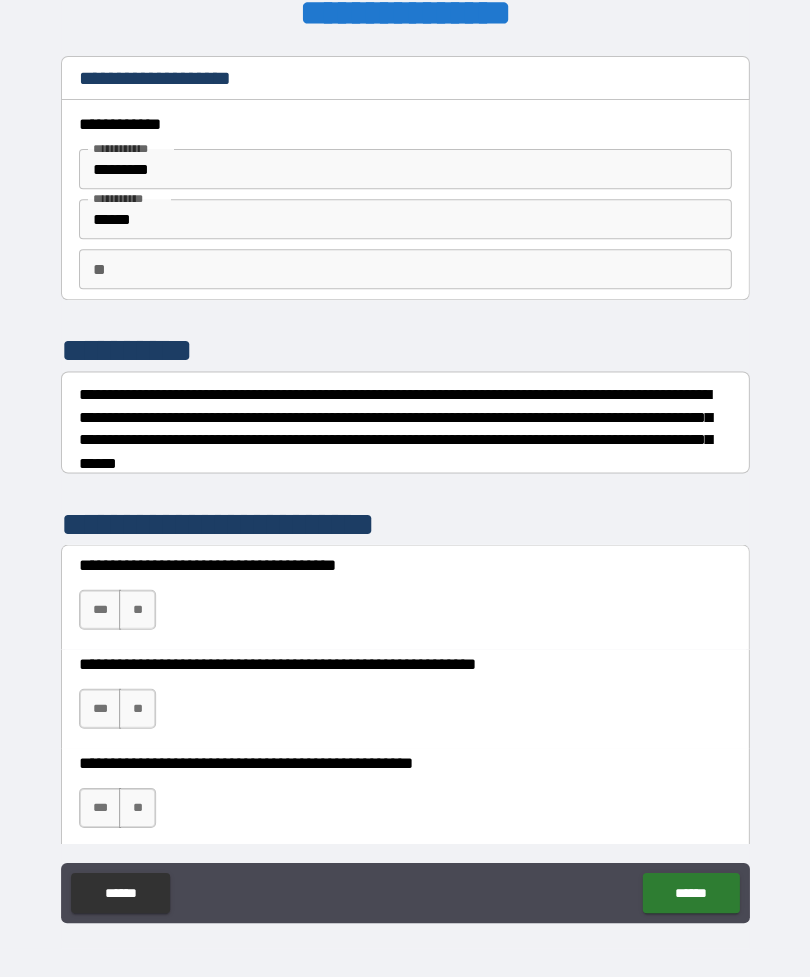 scroll, scrollTop: 32, scrollLeft: 0, axis: vertical 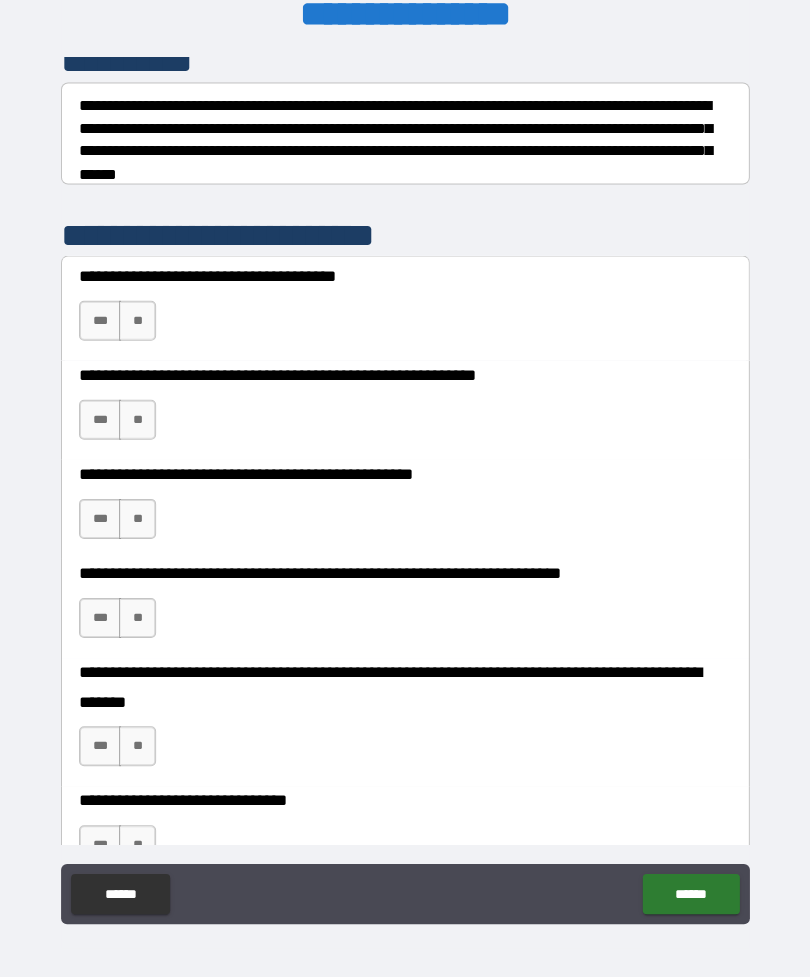 click on "**" at bounding box center (137, 420) 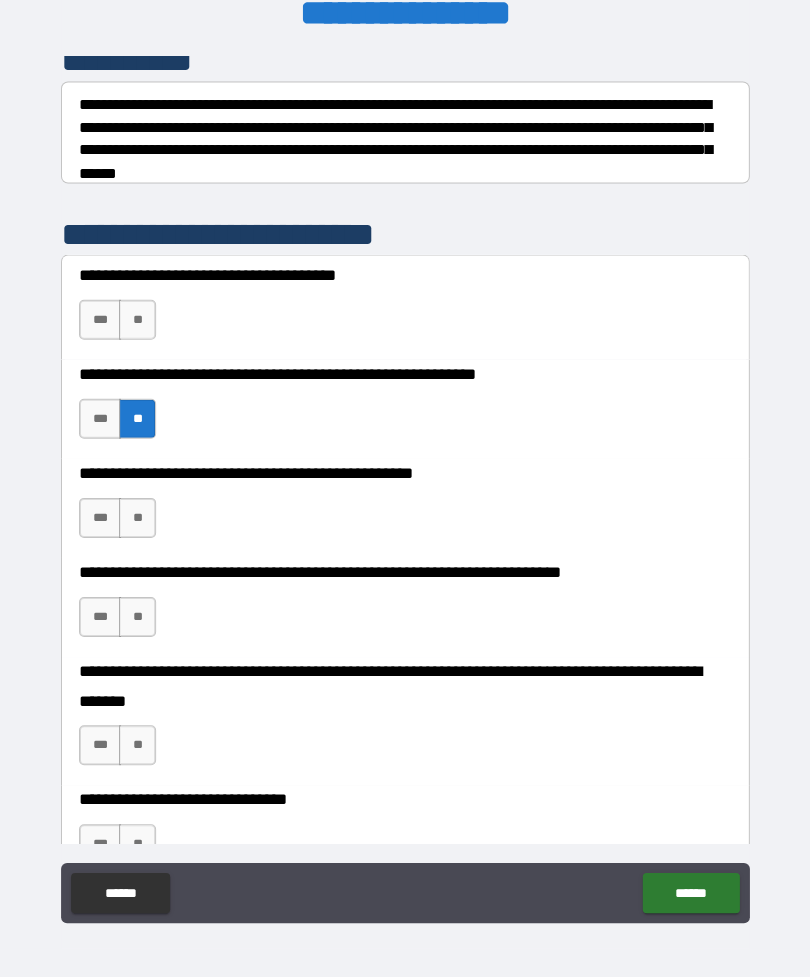 click on "**" at bounding box center (137, 320) 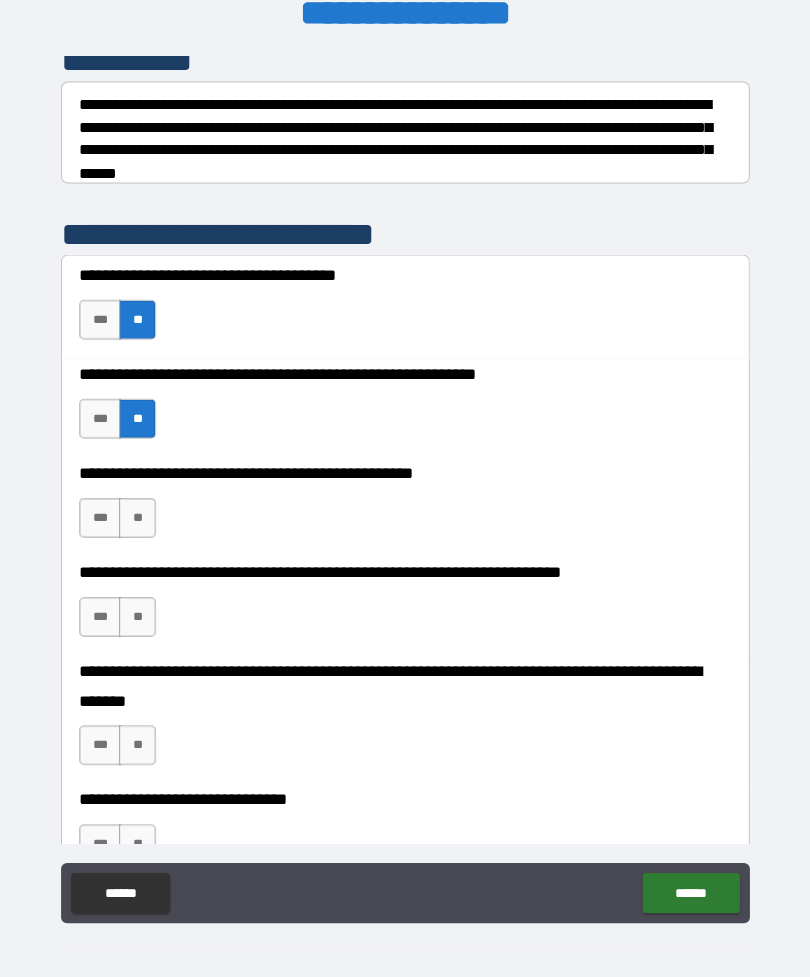 click on "**" at bounding box center [137, 518] 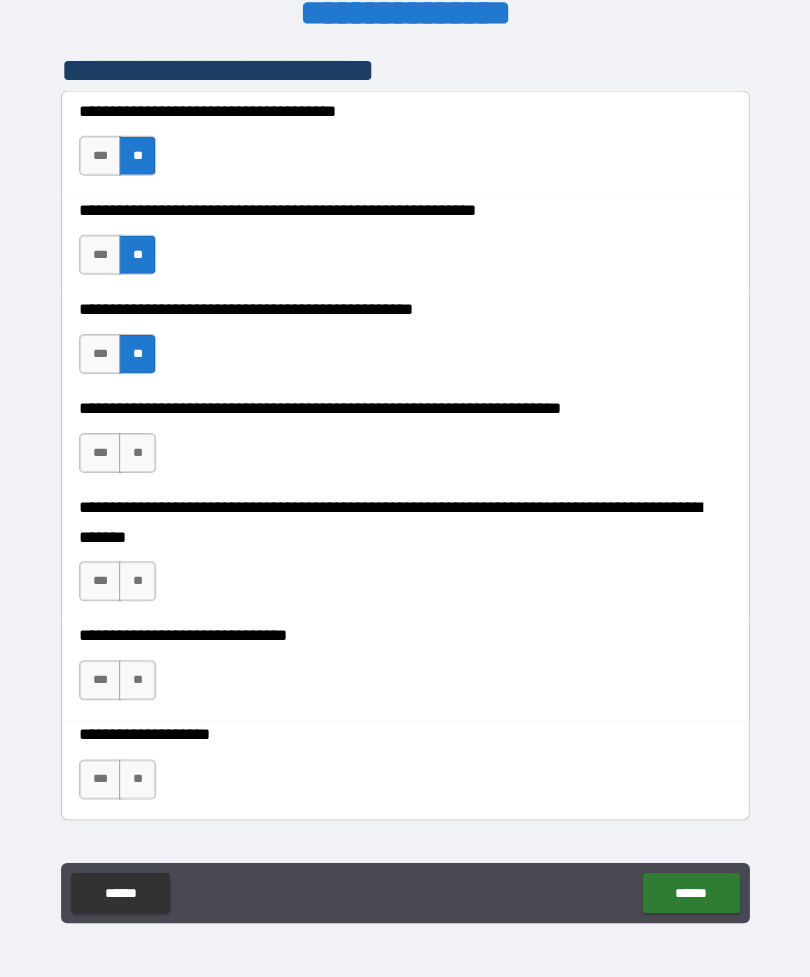 scroll, scrollTop: 476, scrollLeft: 0, axis: vertical 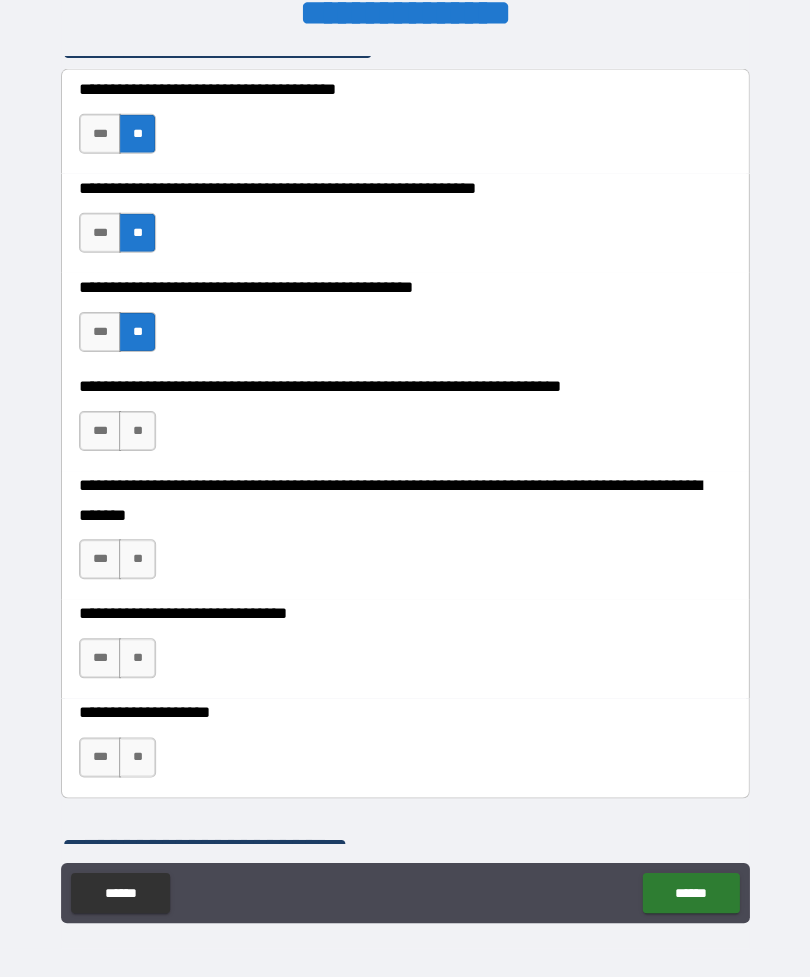 click on "**" at bounding box center (137, 559) 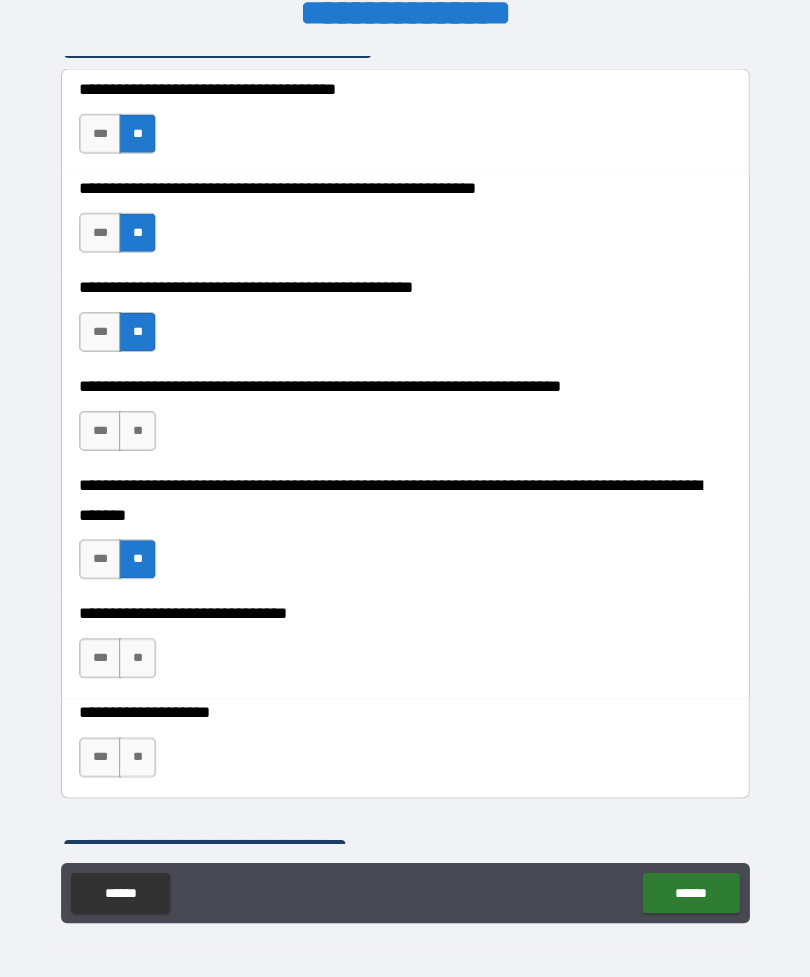 click on "**" at bounding box center [137, 658] 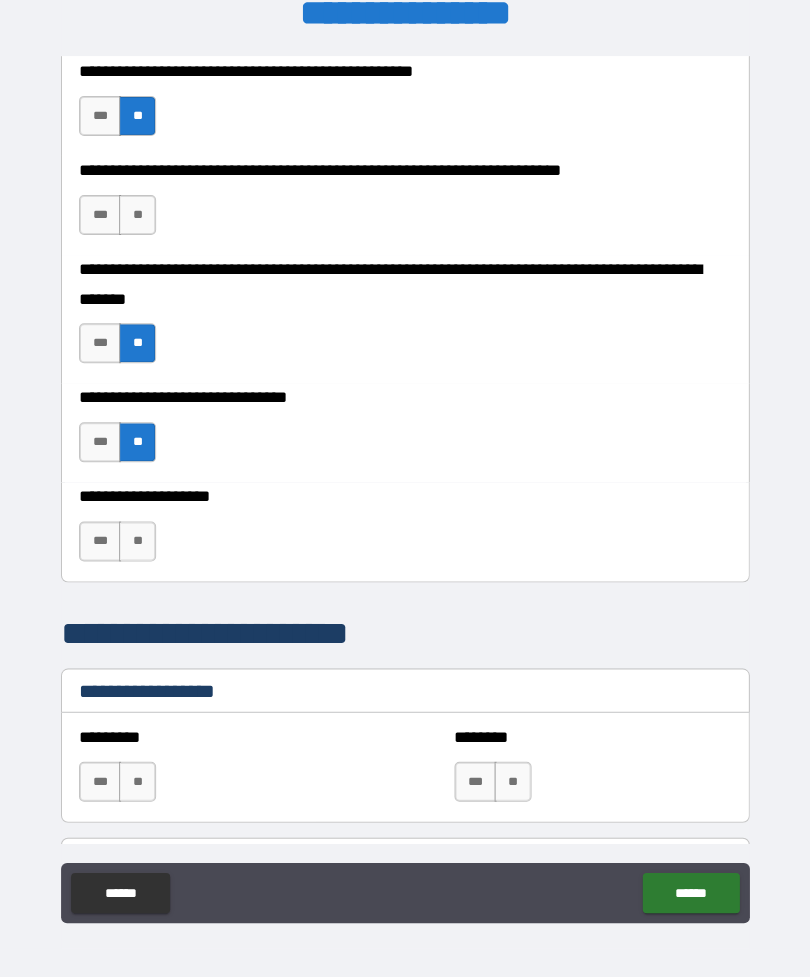 scroll, scrollTop: 692, scrollLeft: 0, axis: vertical 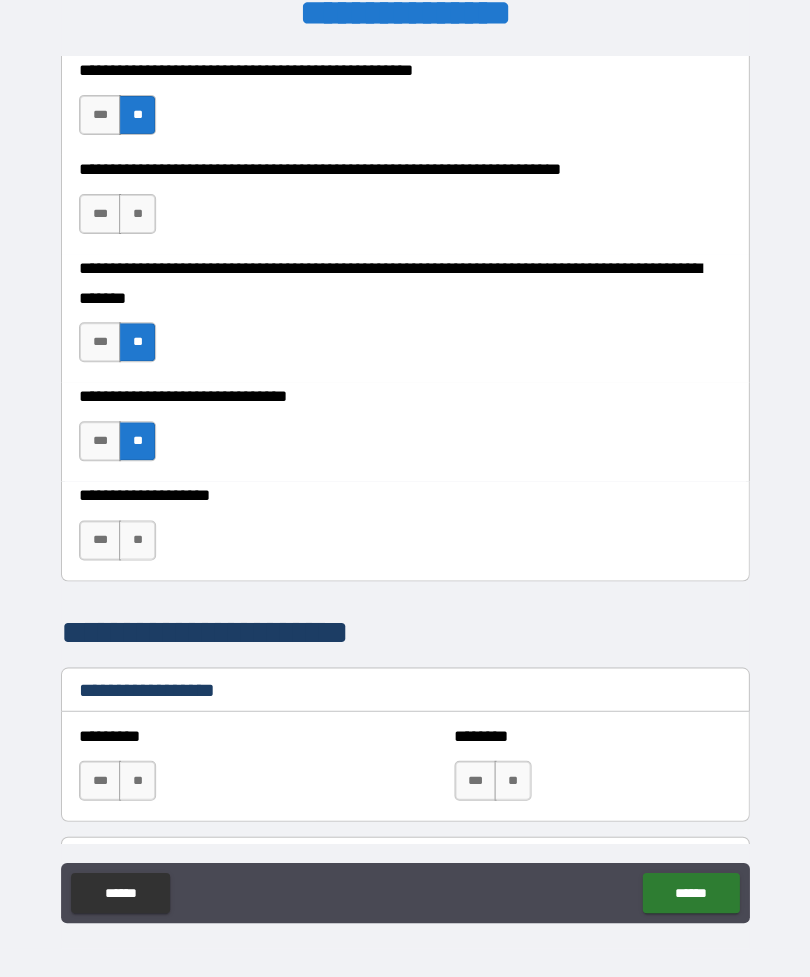 click on "**" at bounding box center (137, 541) 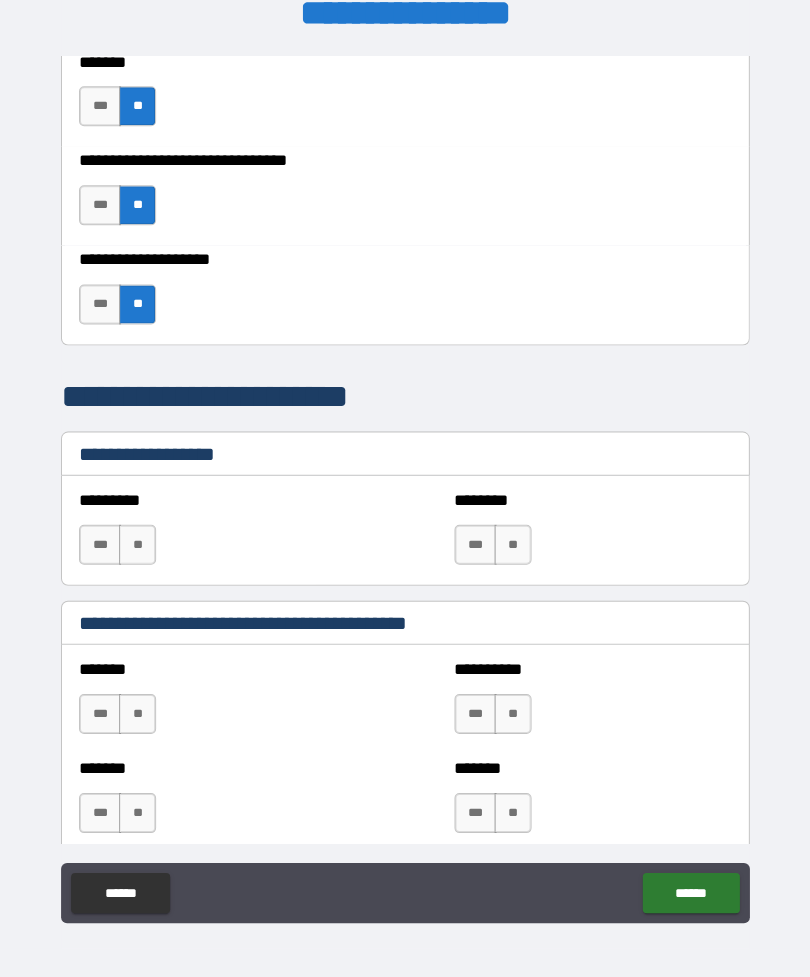 scroll, scrollTop: 937, scrollLeft: 0, axis: vertical 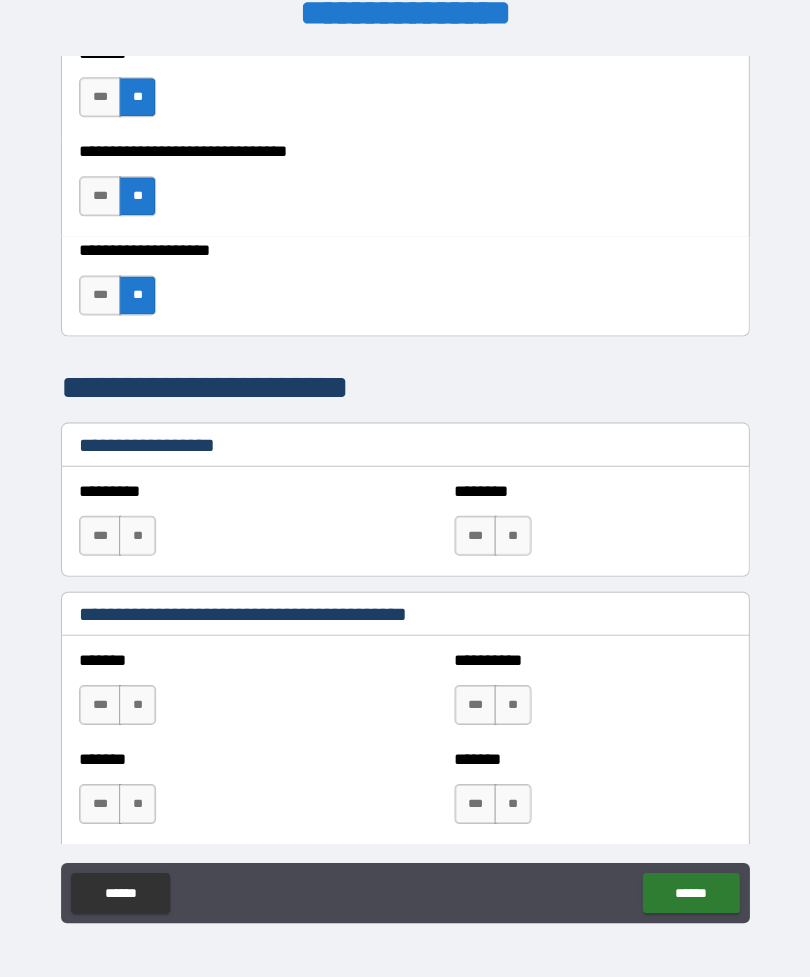 click on "**" at bounding box center (137, 536) 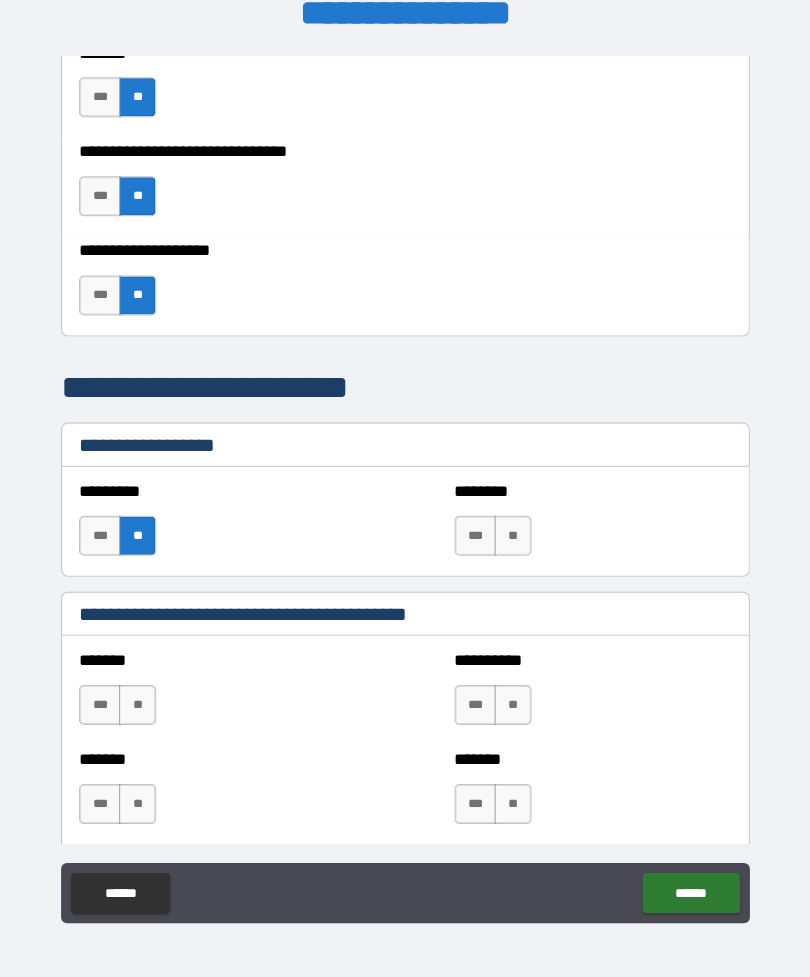 click on "**" at bounding box center (512, 536) 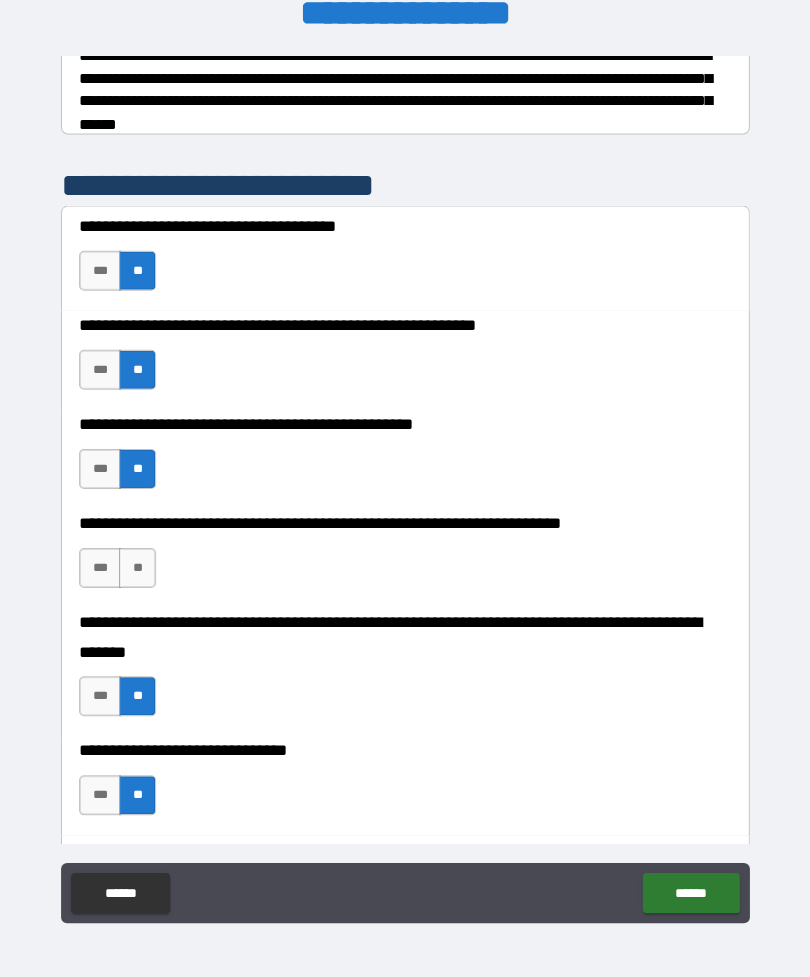 scroll, scrollTop: 343, scrollLeft: 0, axis: vertical 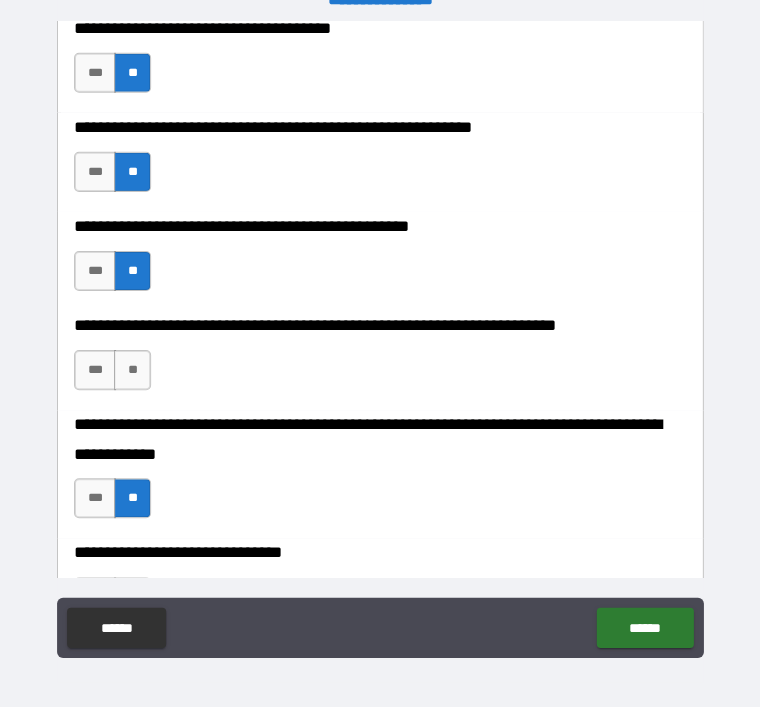 click on "***" at bounding box center (95, 370) 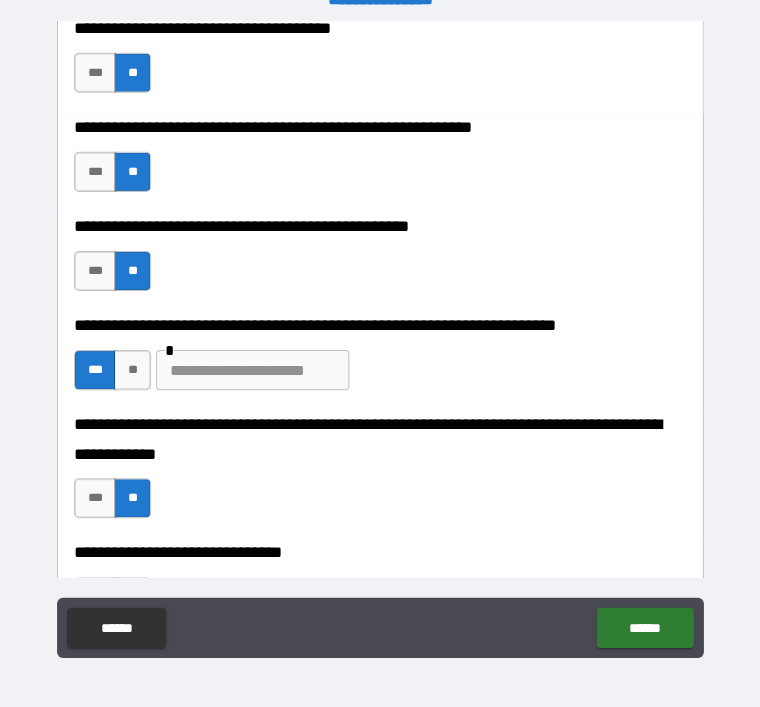 click at bounding box center (252, 370) 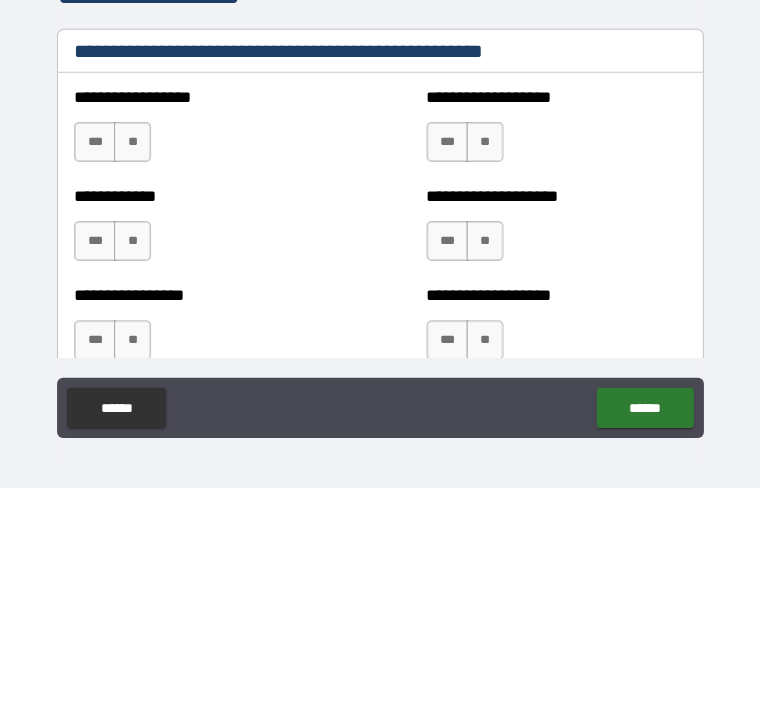 scroll, scrollTop: 1883, scrollLeft: 0, axis: vertical 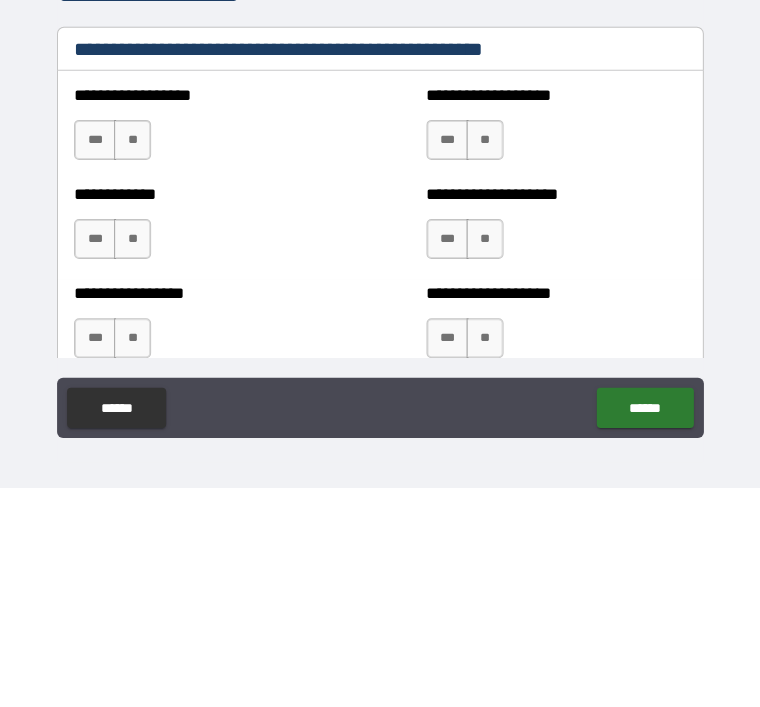 type on "**********" 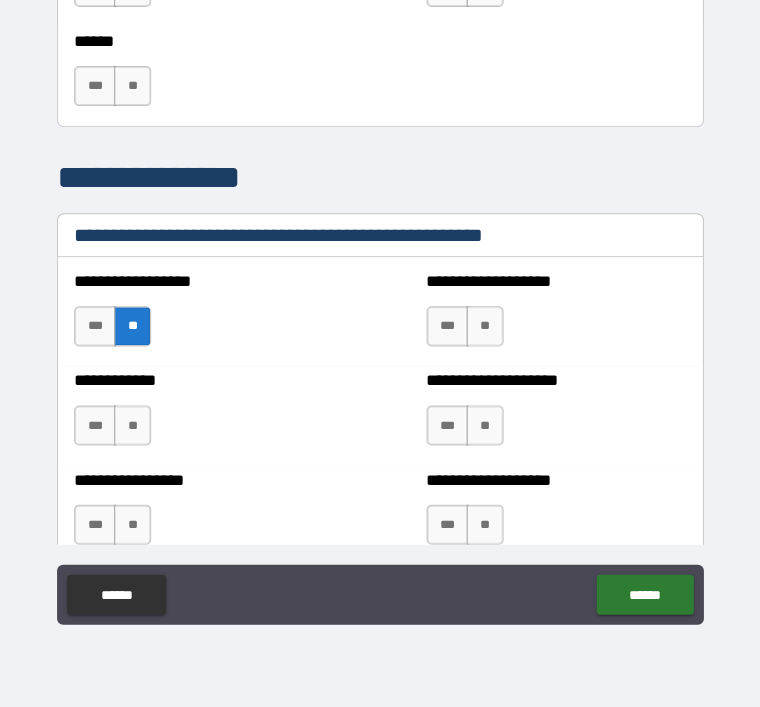 scroll, scrollTop: 64, scrollLeft: 0, axis: vertical 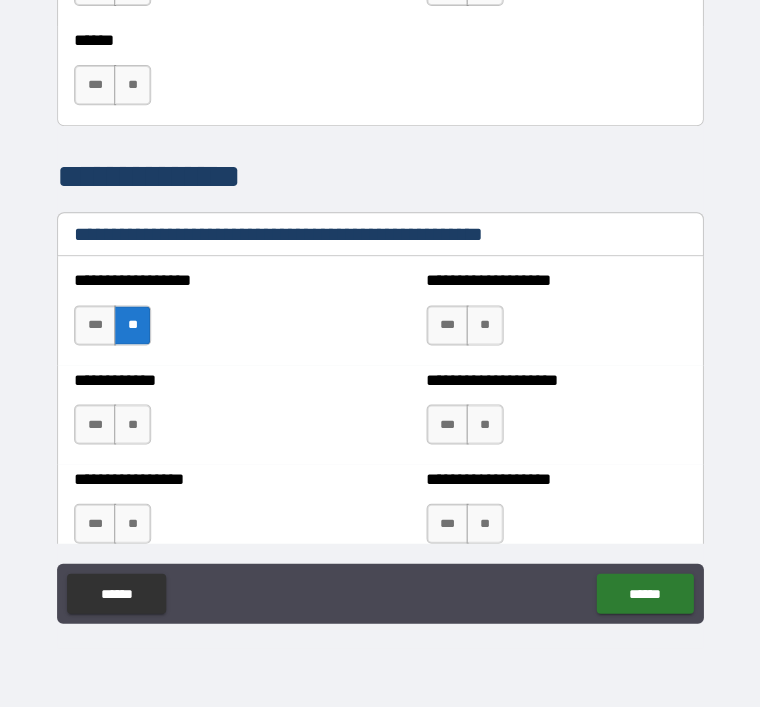 click on "**" at bounding box center (484, 326) 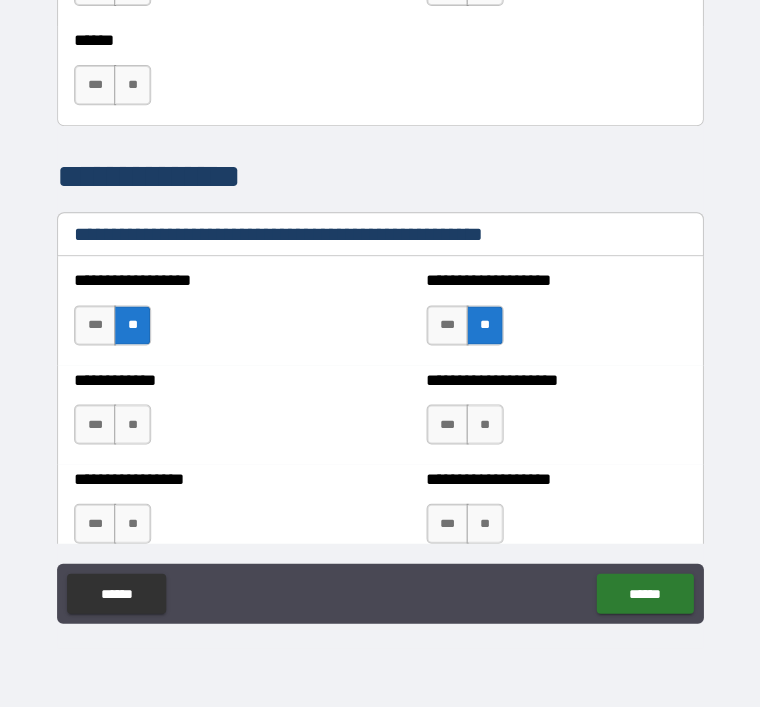 click on "**" at bounding box center [132, 425] 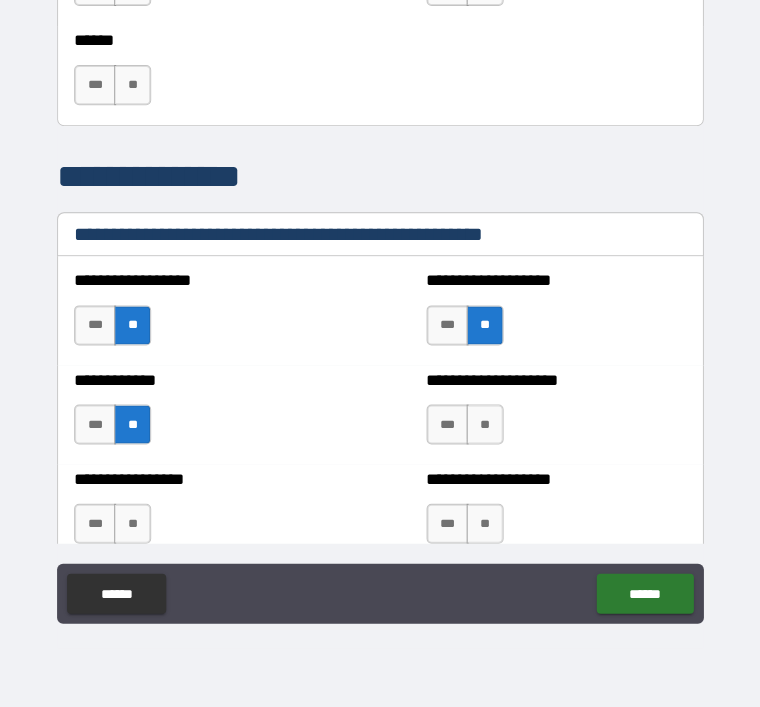 click on "**" at bounding box center (484, 425) 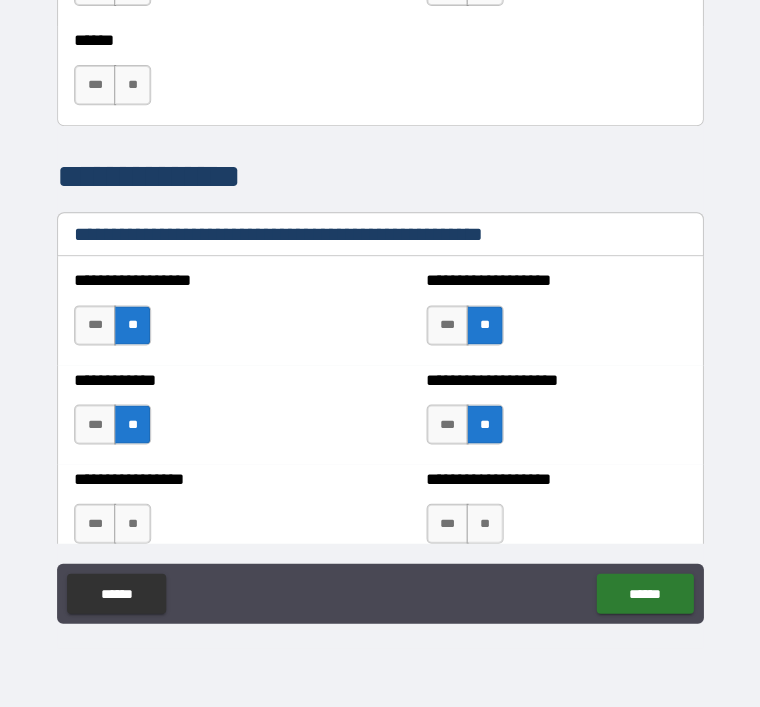 click on "**" at bounding box center (132, 524) 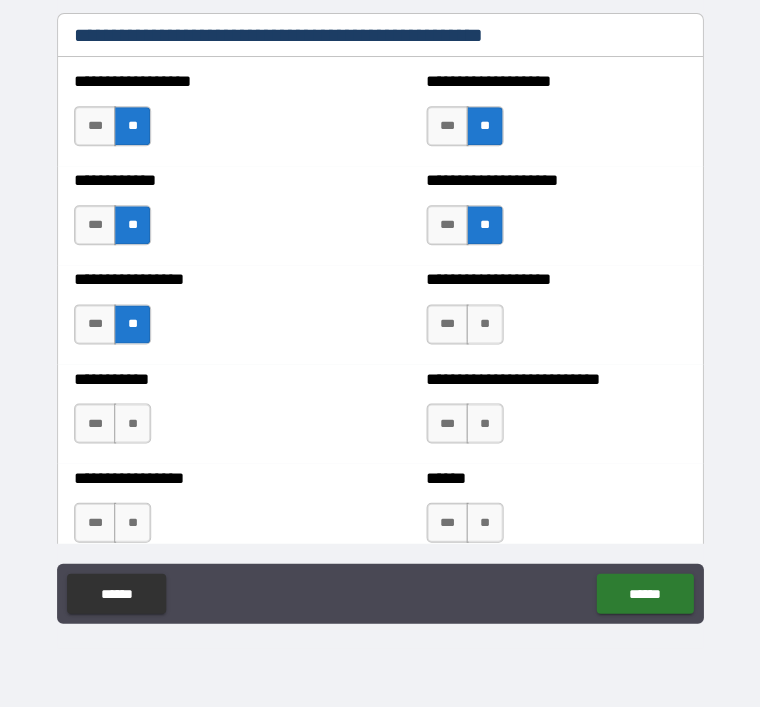 scroll, scrollTop: 2091, scrollLeft: 0, axis: vertical 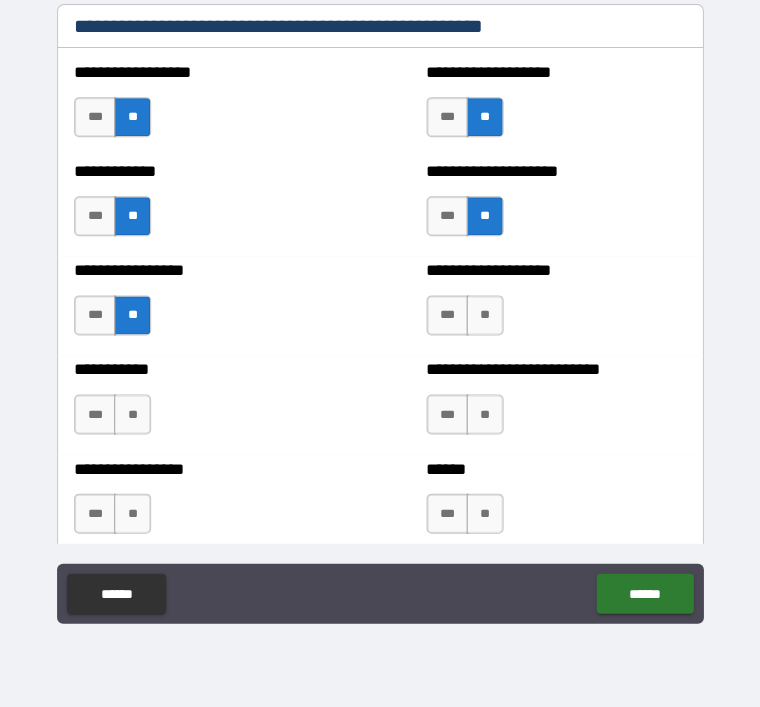 click on "**" at bounding box center [484, 316] 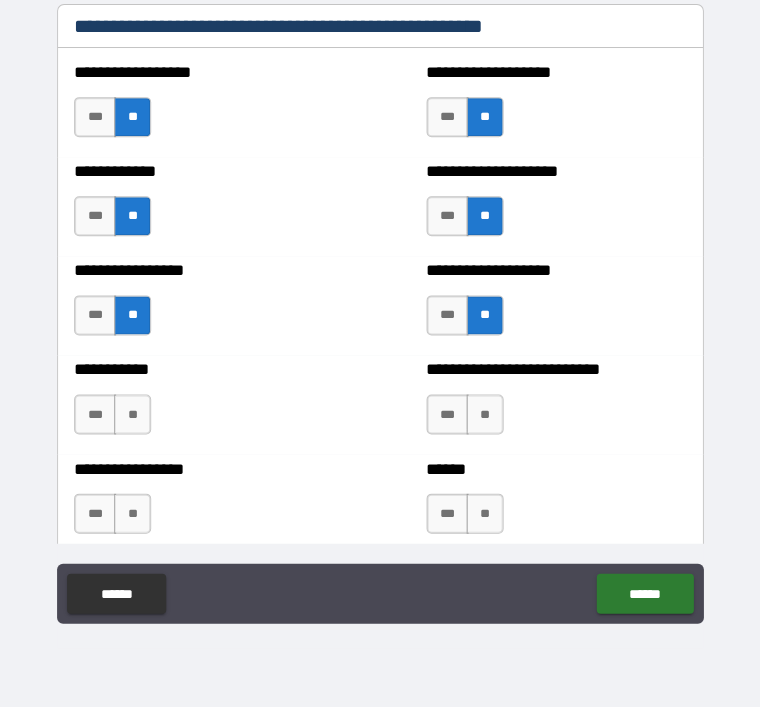 click on "**" at bounding box center (132, 415) 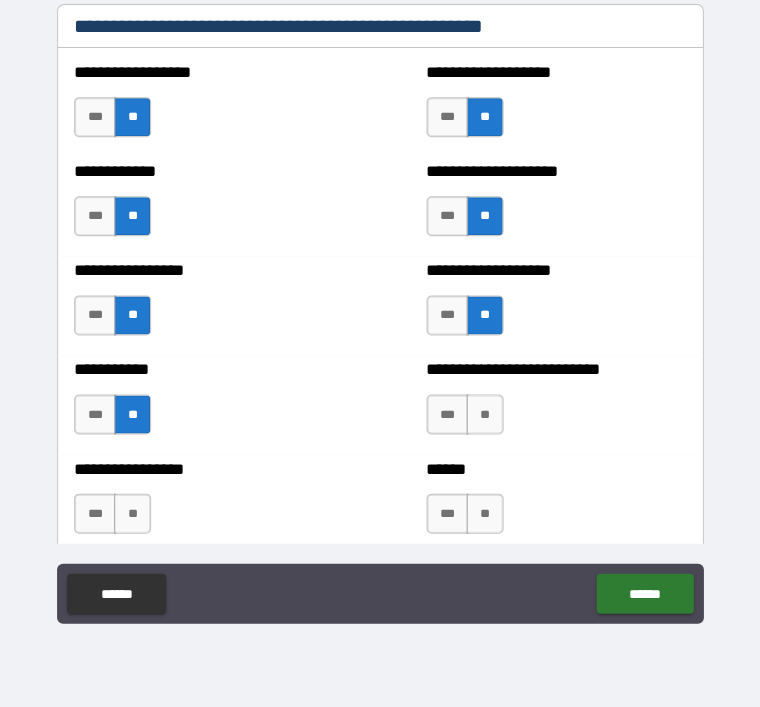 click on "**" at bounding box center (484, 415) 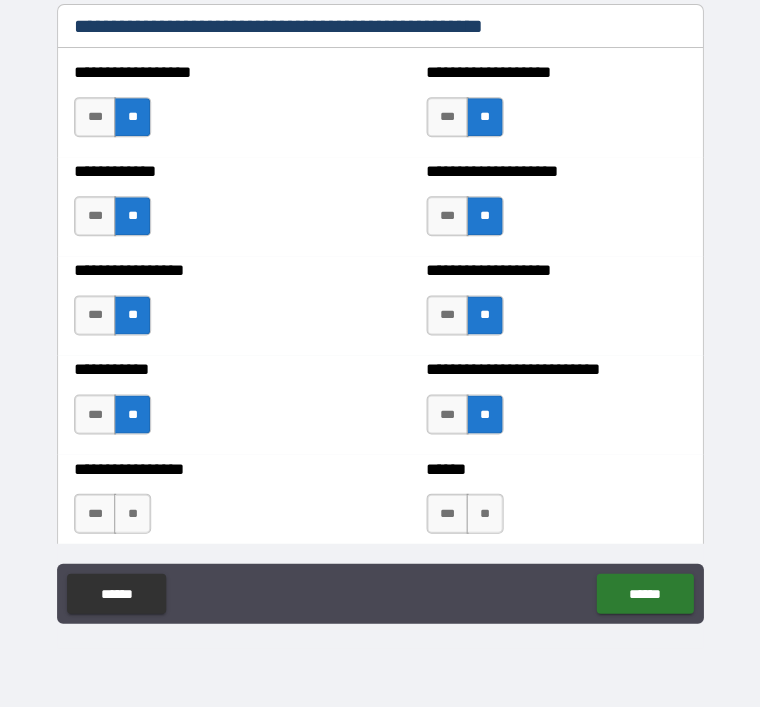 click on "**" at bounding box center [132, 514] 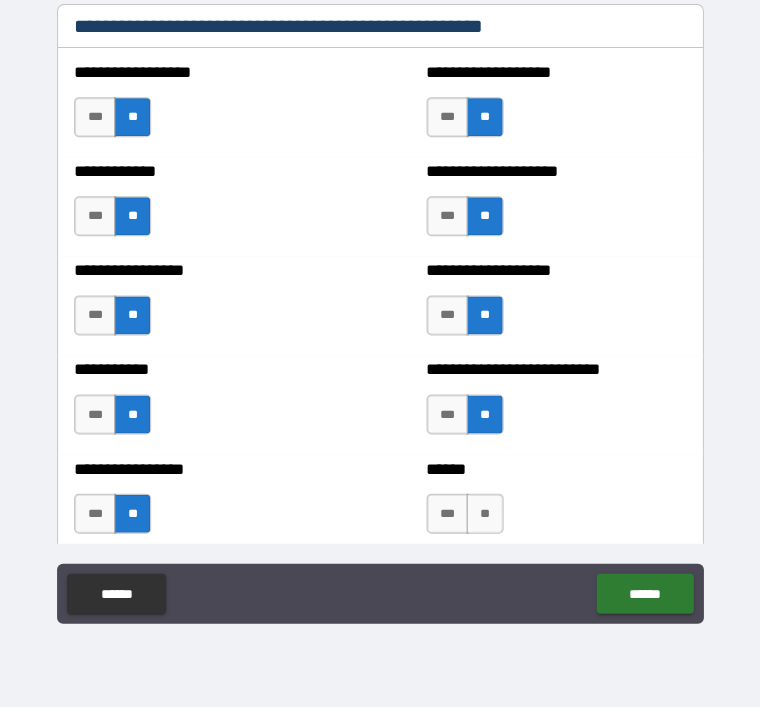 click on "**" at bounding box center [484, 514] 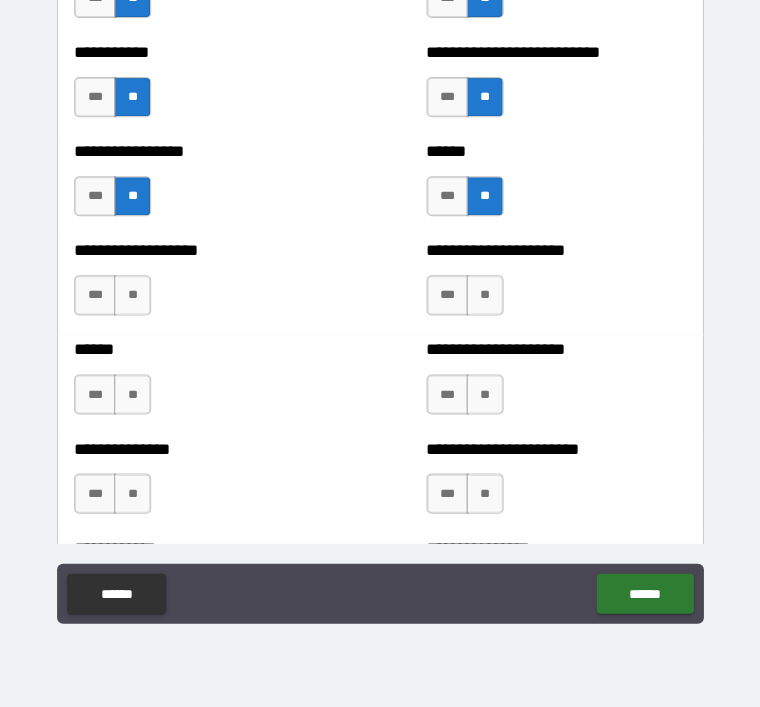 scroll, scrollTop: 2466, scrollLeft: 0, axis: vertical 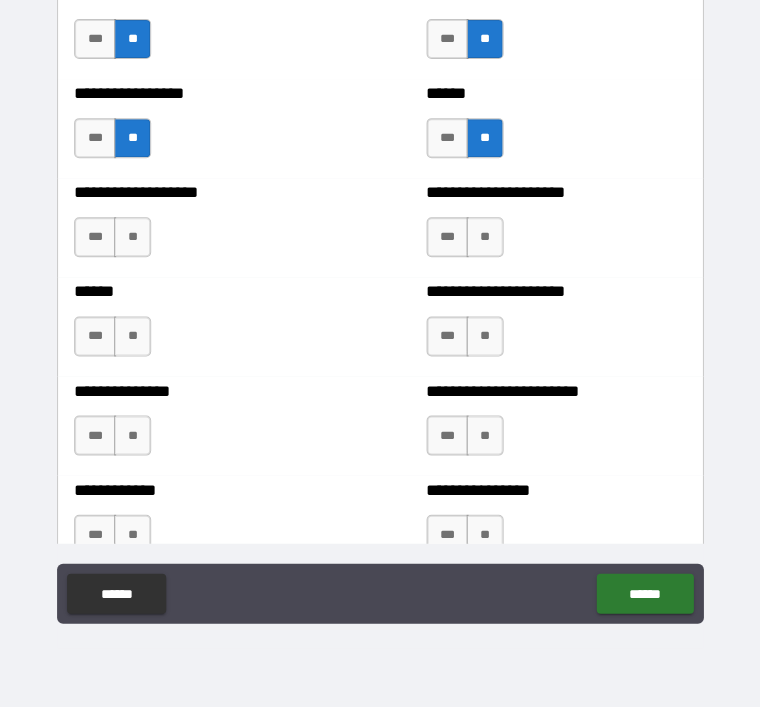 click on "**" at bounding box center [132, 238] 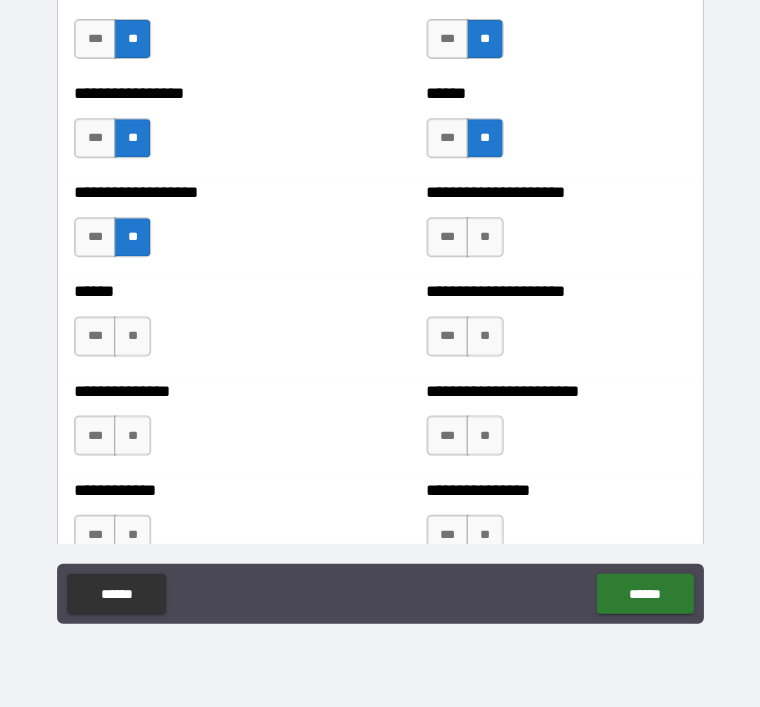 click on "**" at bounding box center [484, 238] 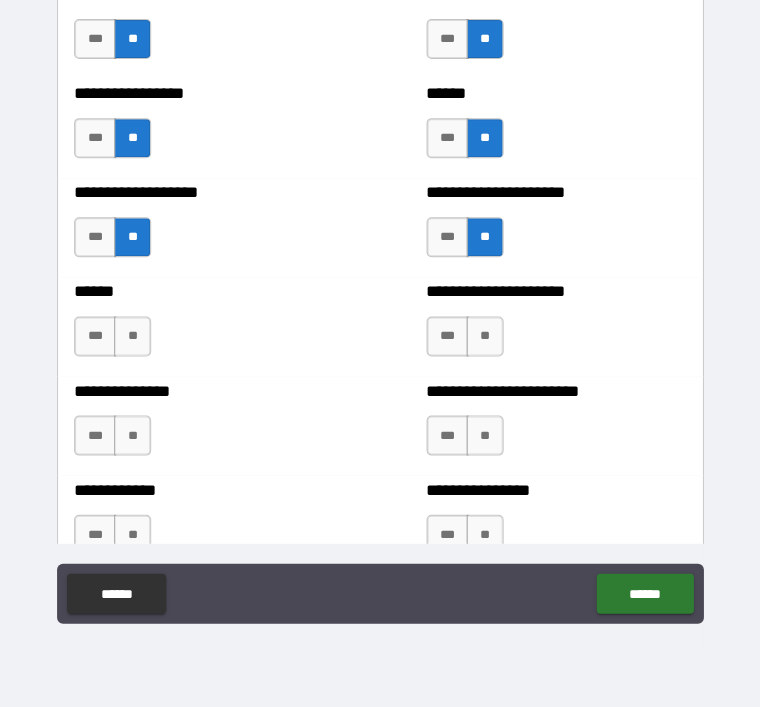 click on "**" at bounding box center (132, 337) 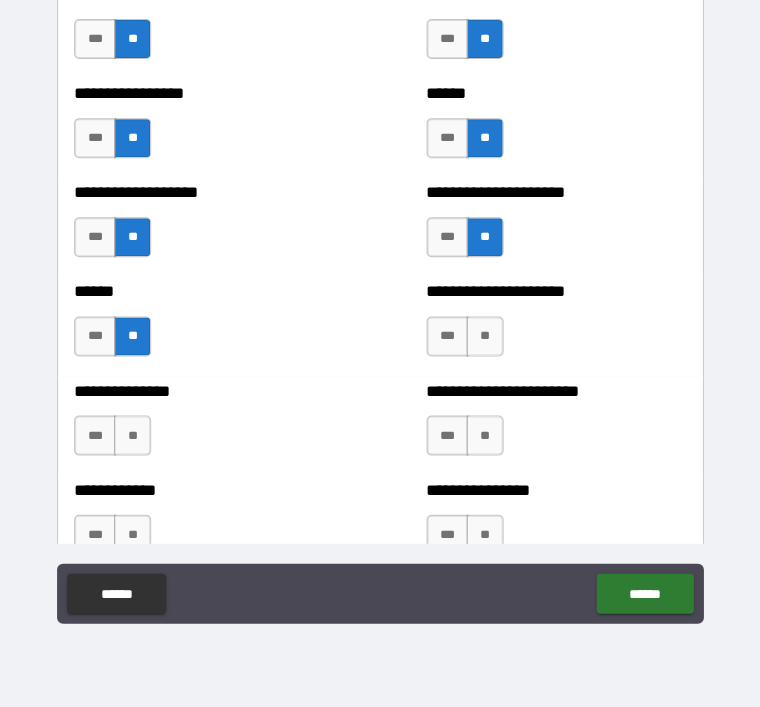 click on "**" at bounding box center [484, 337] 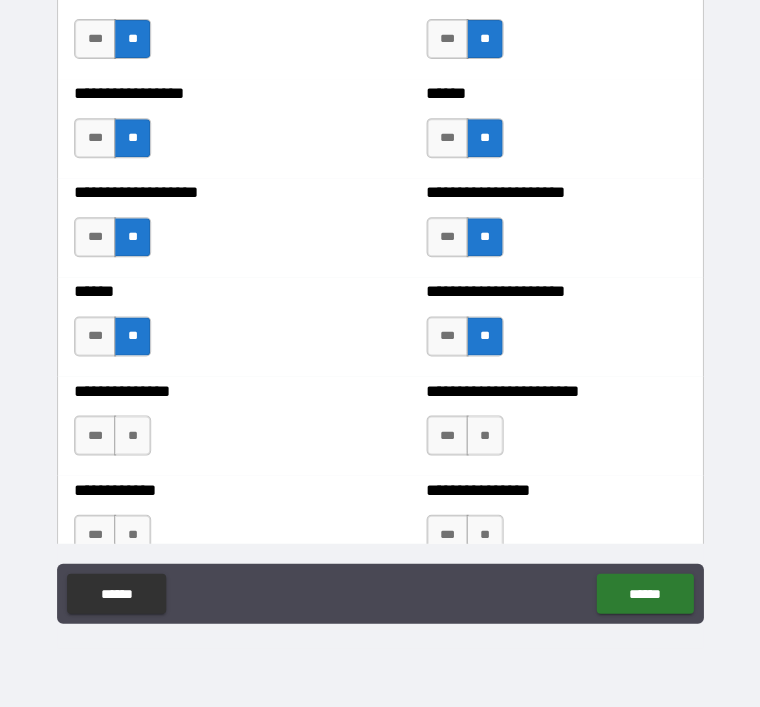 click on "**" at bounding box center [132, 436] 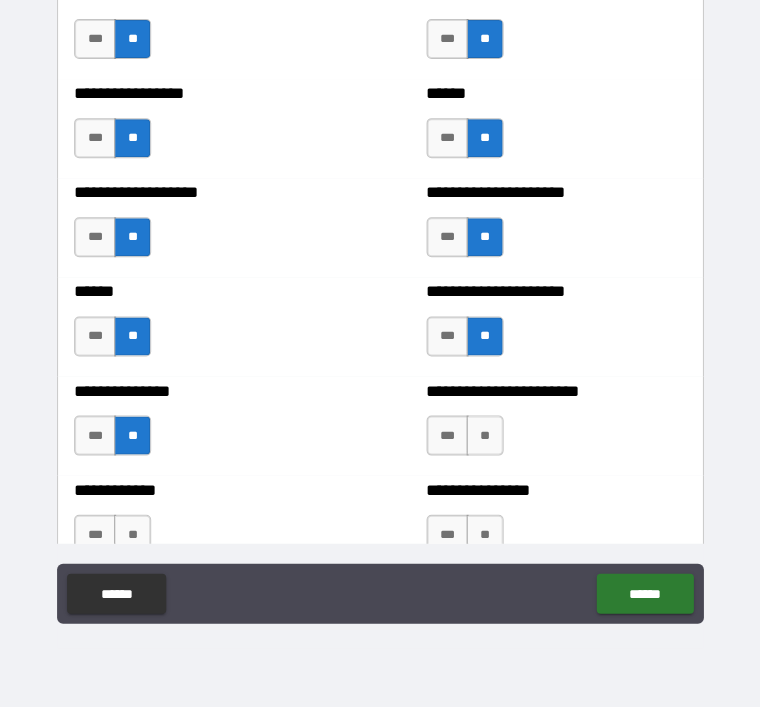 click on "**" at bounding box center (484, 436) 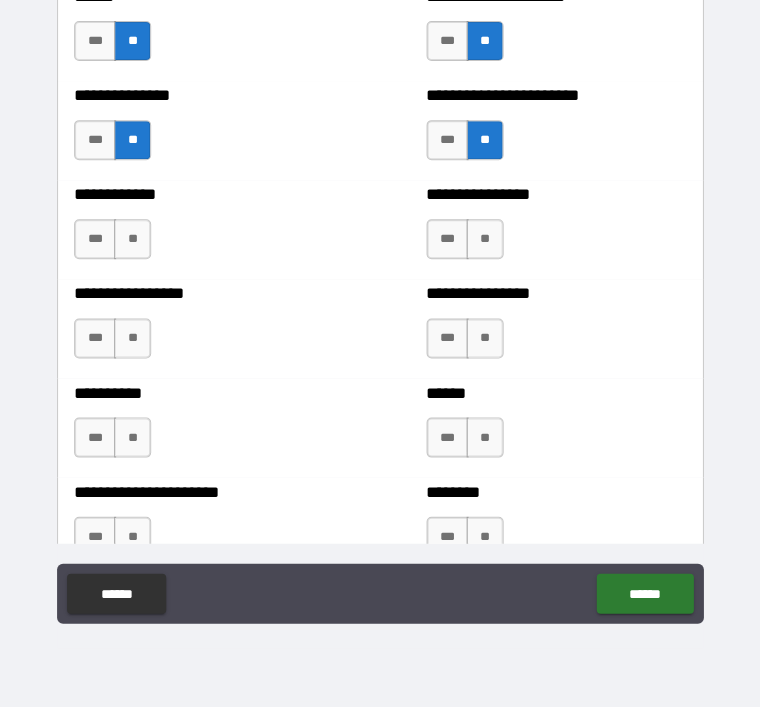 scroll, scrollTop: 2778, scrollLeft: 0, axis: vertical 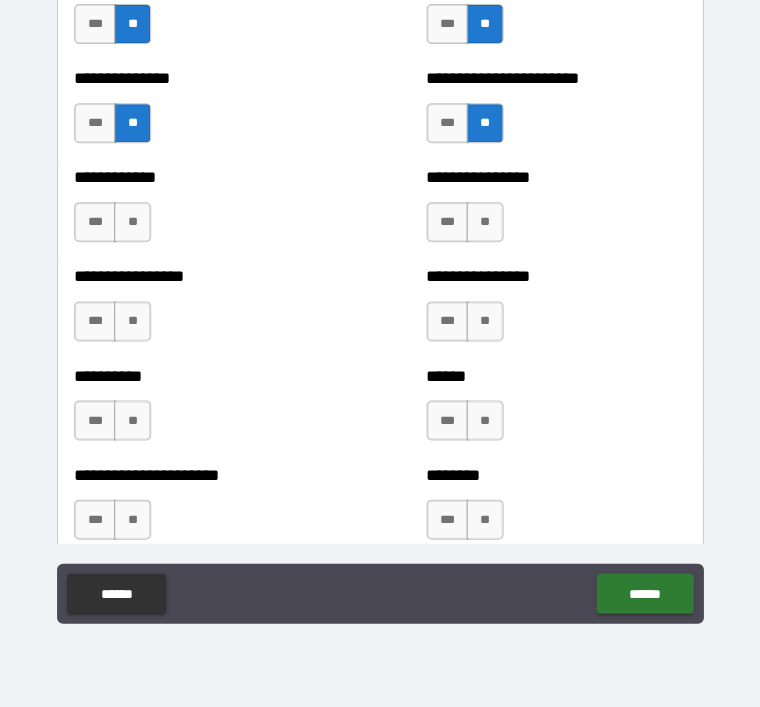 click on "**" at bounding box center (132, 223) 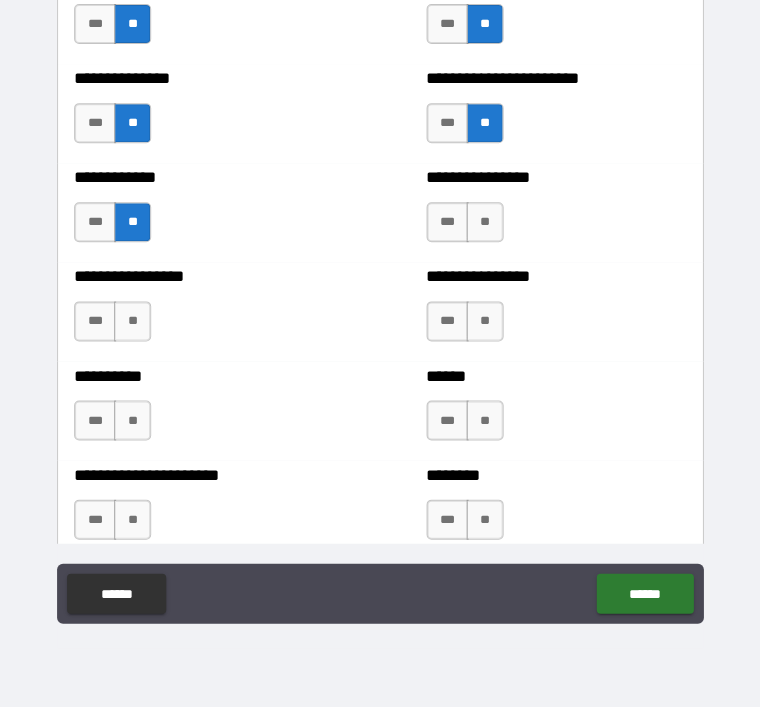 click on "**" at bounding box center (484, 223) 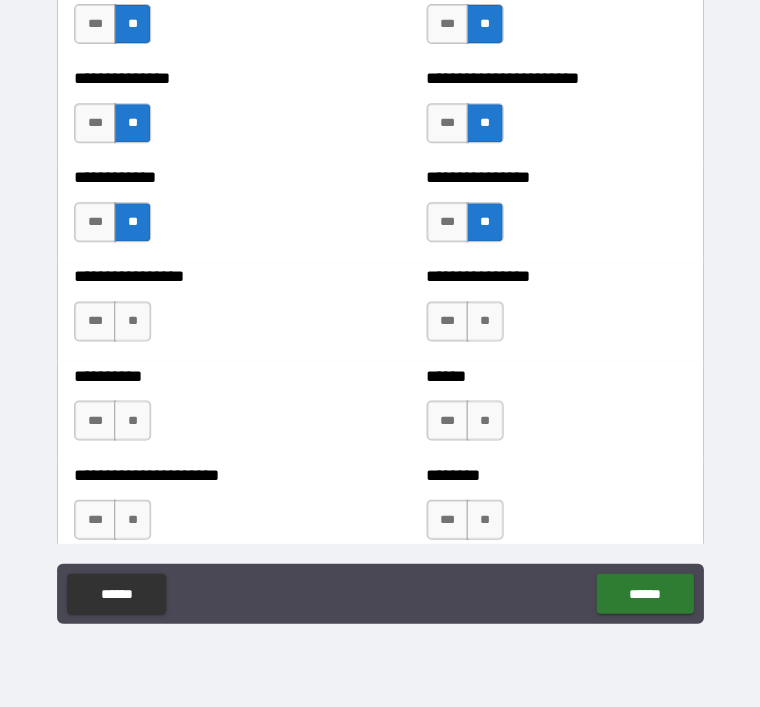 click on "**" at bounding box center (132, 322) 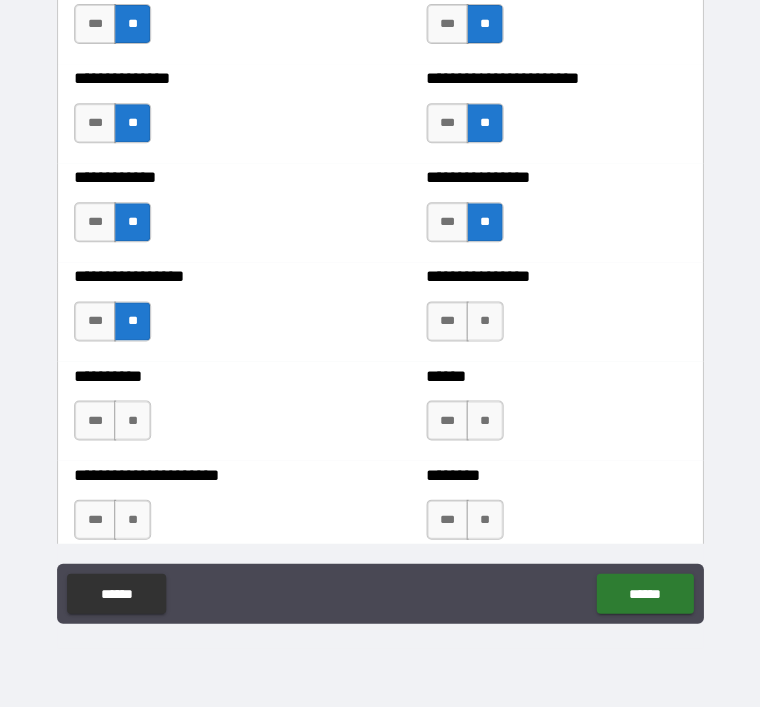 click on "**" at bounding box center (484, 322) 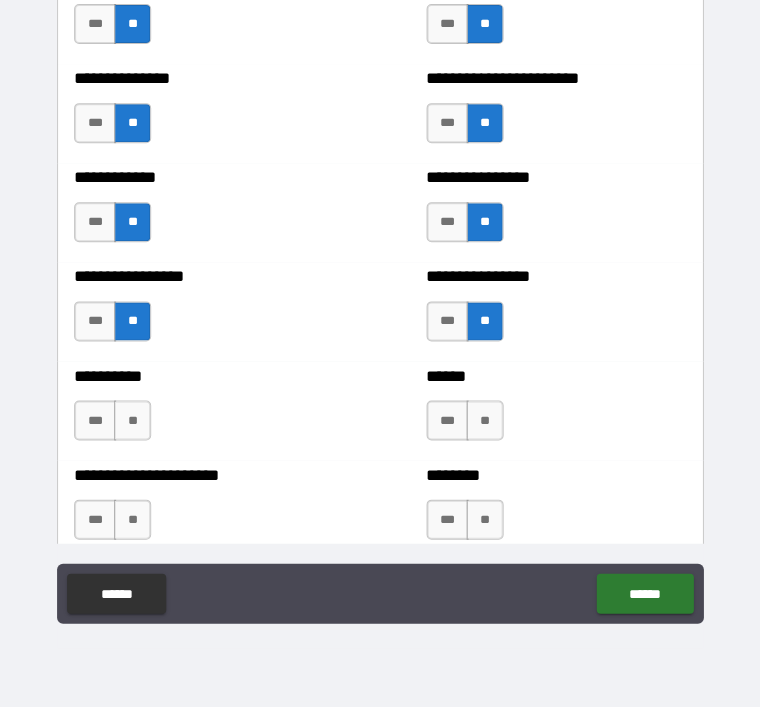 click on "**" at bounding box center [132, 421] 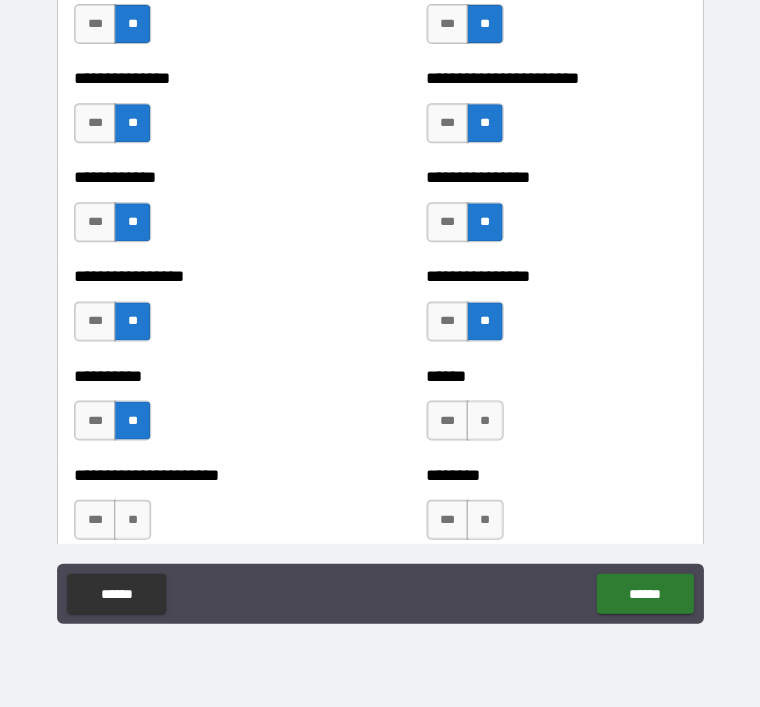 click on "**" at bounding box center [484, 421] 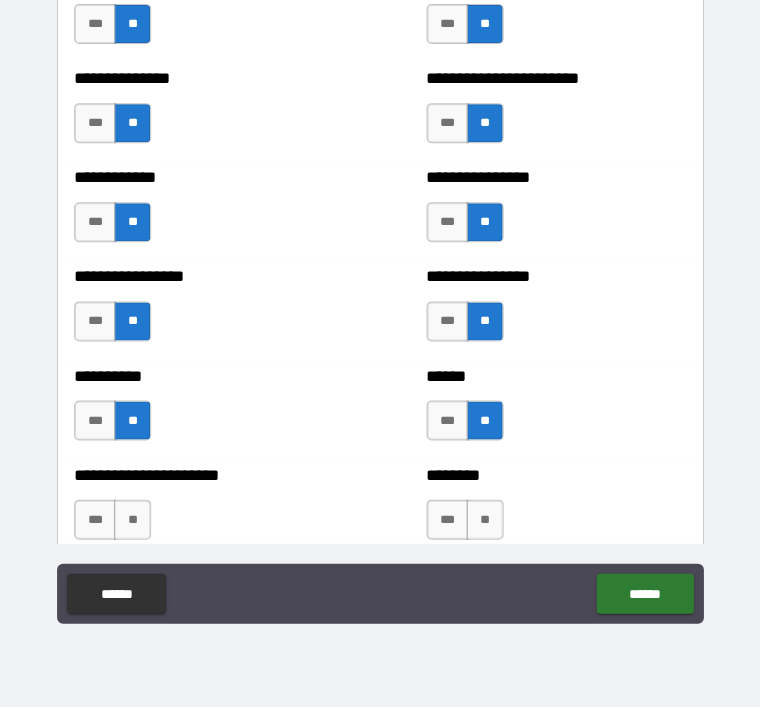 click on "**" at bounding box center [132, 520] 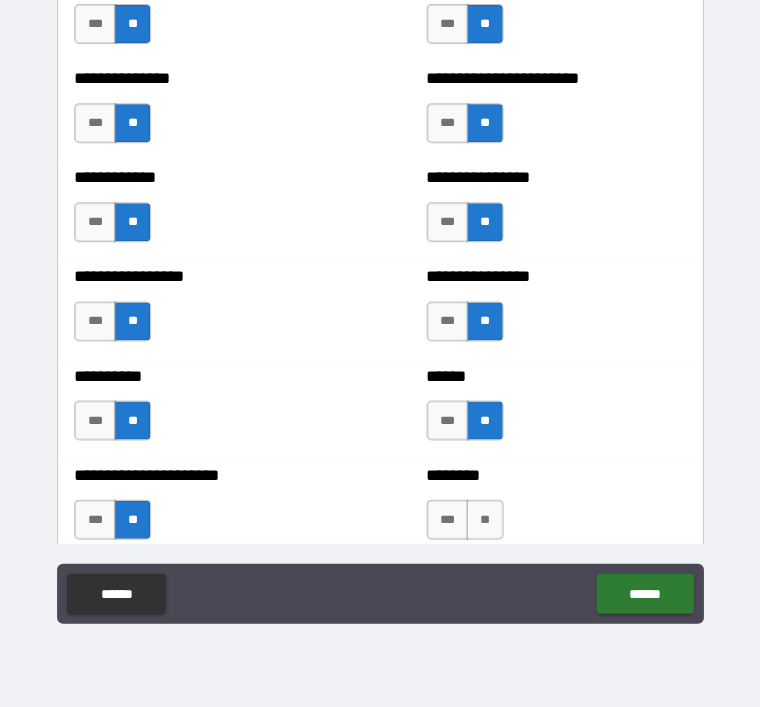 click on "**" at bounding box center (484, 520) 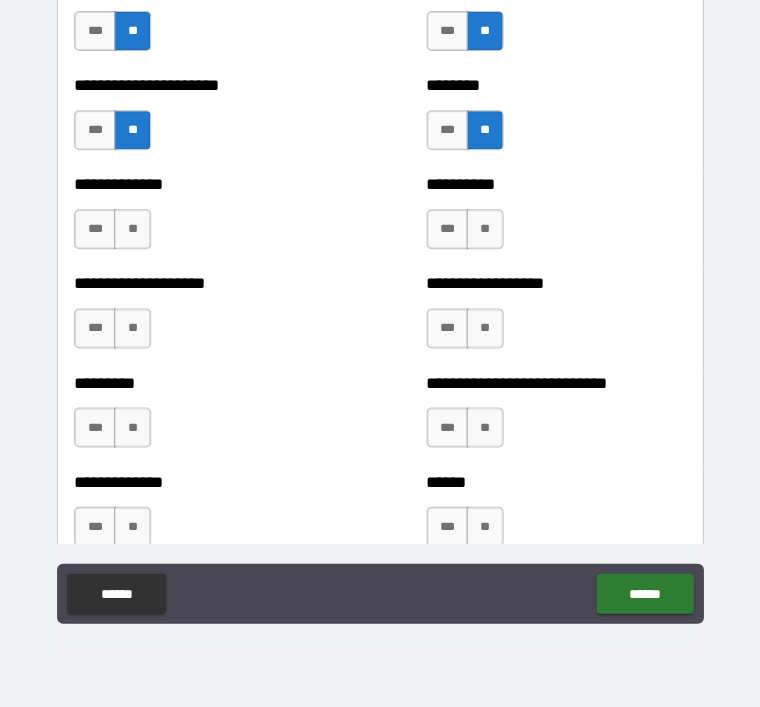 scroll, scrollTop: 3170, scrollLeft: 0, axis: vertical 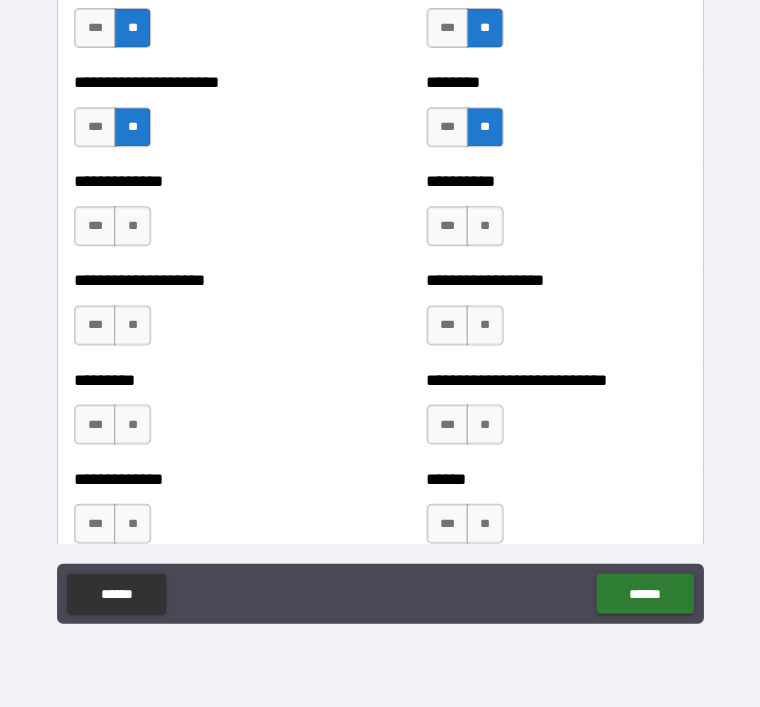 click on "**" at bounding box center (132, 227) 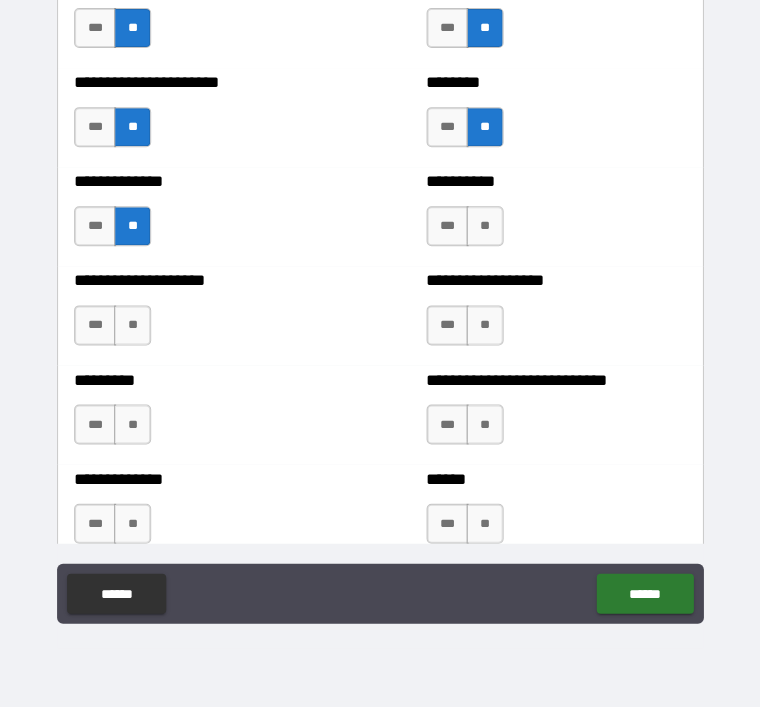 click on "**" at bounding box center (484, 227) 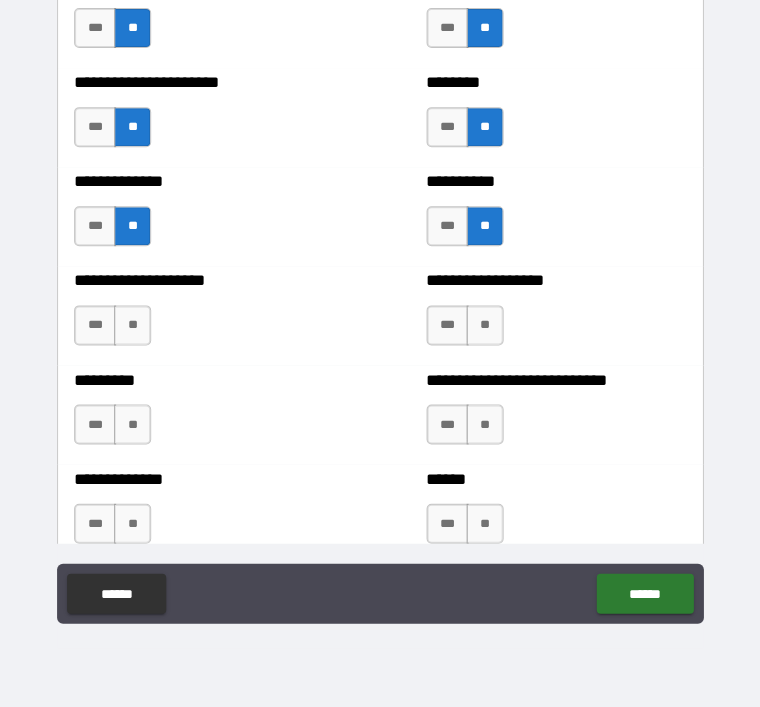 click on "**" at bounding box center (132, 326) 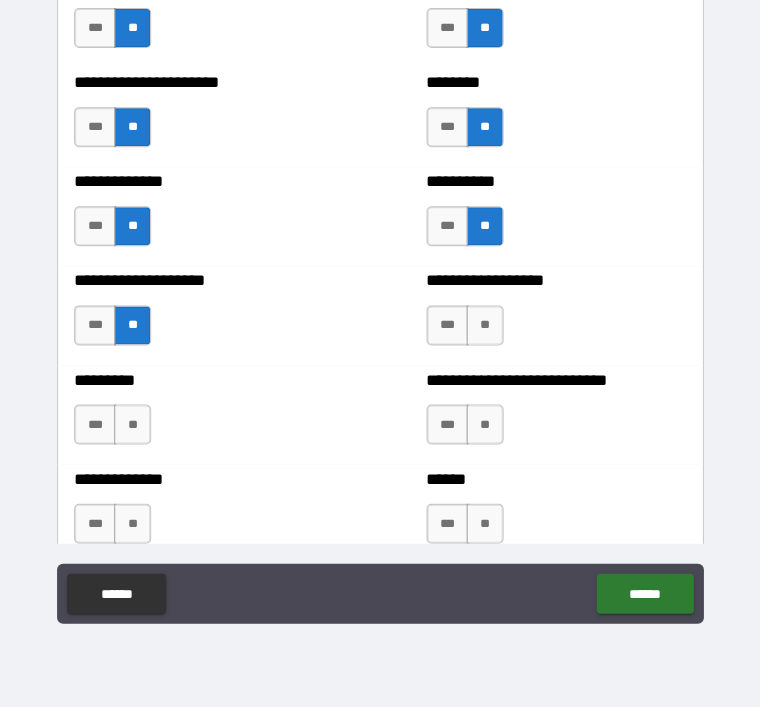 click on "**" at bounding box center (484, 326) 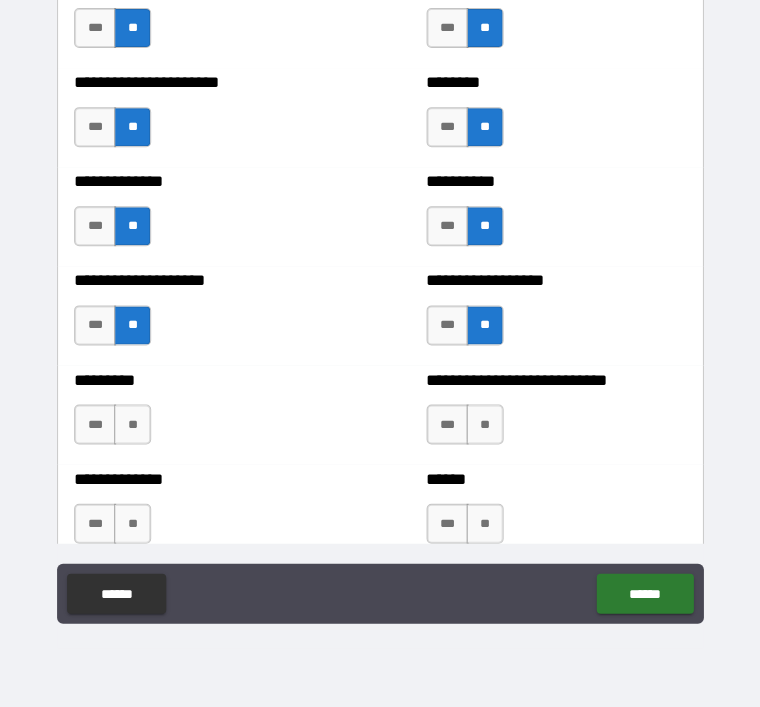 click on "**" at bounding box center [132, 425] 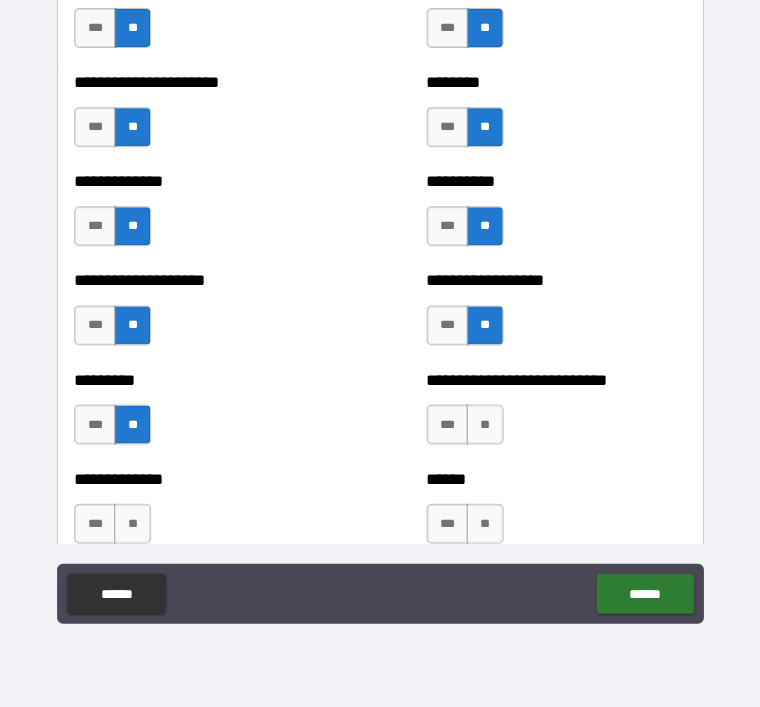 click on "**" at bounding box center (484, 425) 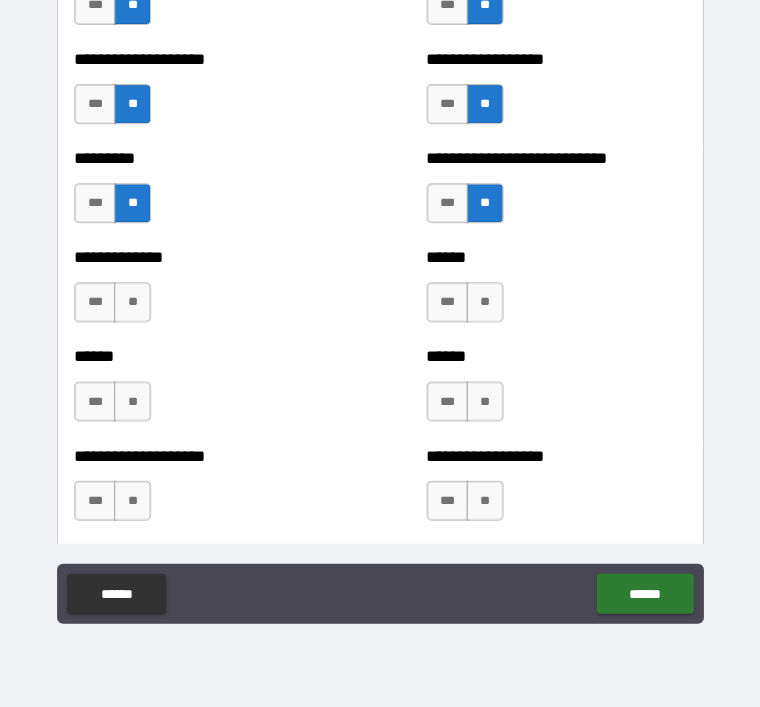 scroll, scrollTop: 3400, scrollLeft: 0, axis: vertical 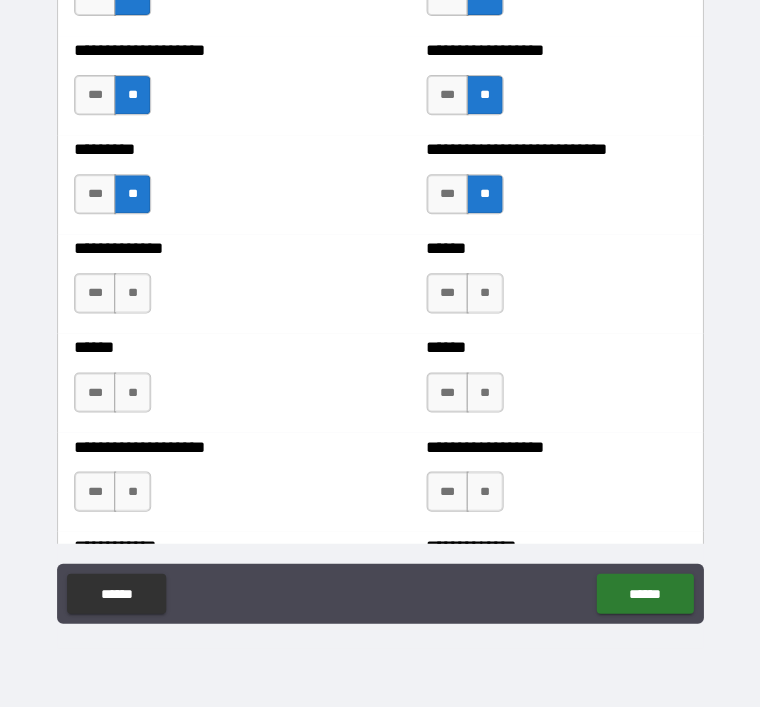 click on "**" at bounding box center (132, 294) 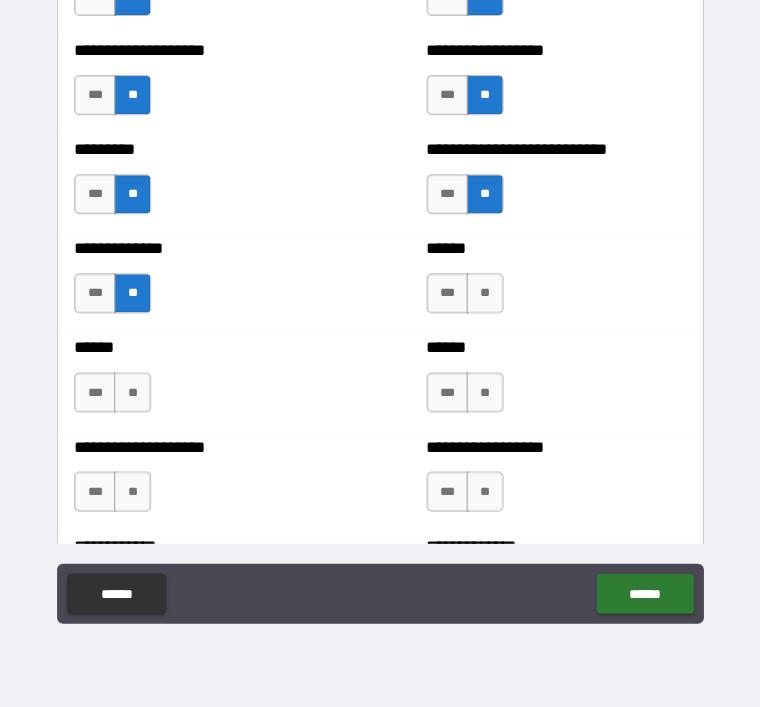 click on "**" at bounding box center (484, 294) 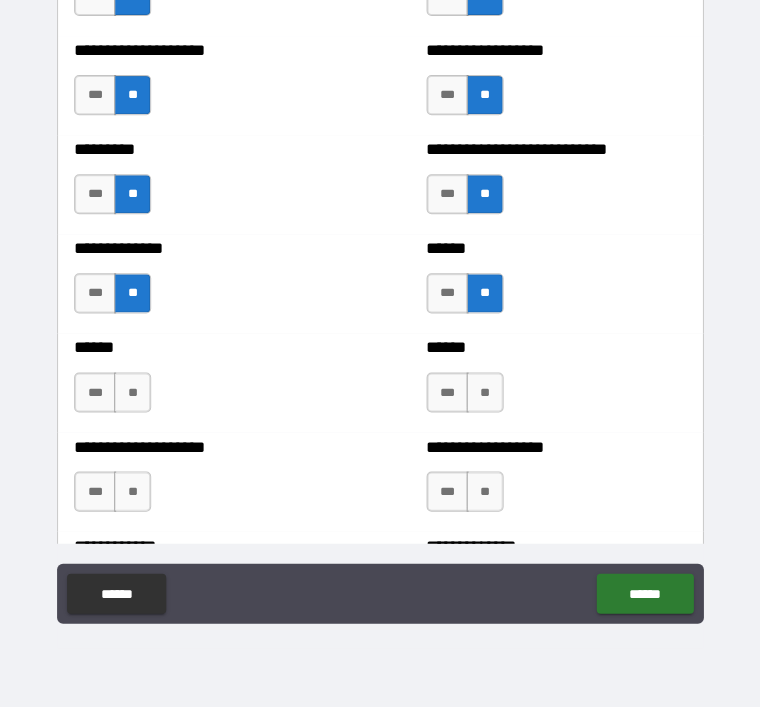 click on "**" at bounding box center (132, 393) 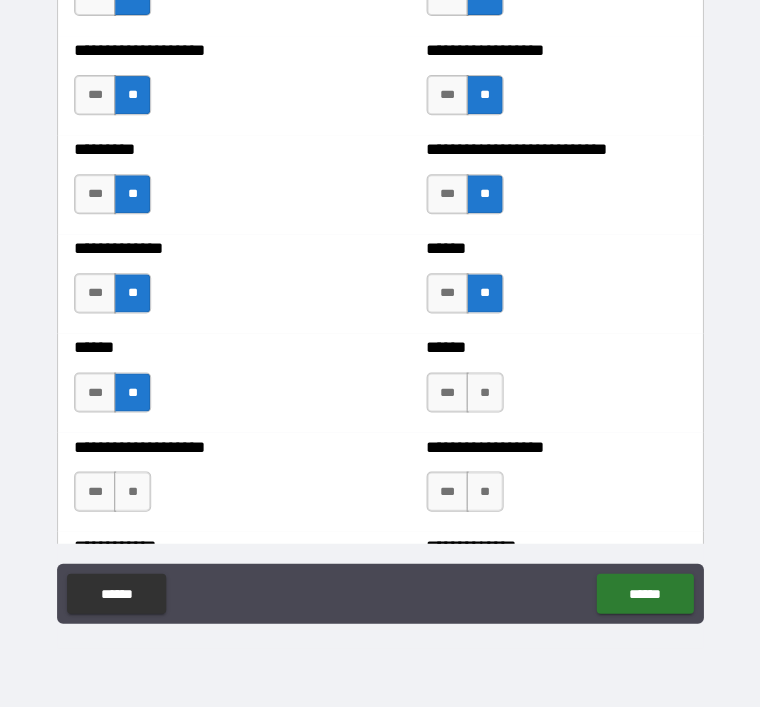 click on "**" at bounding box center (484, 393) 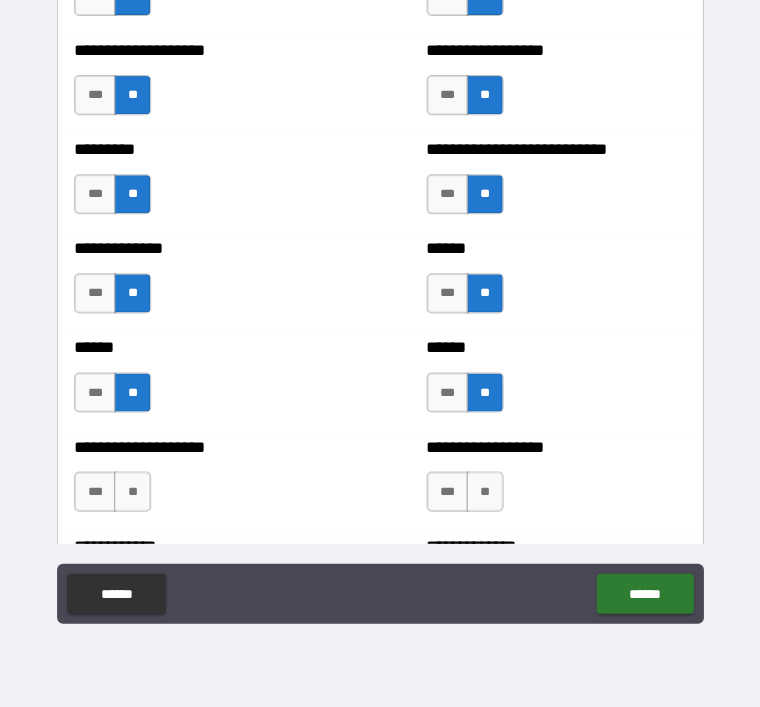 click on "**" at bounding box center (132, 492) 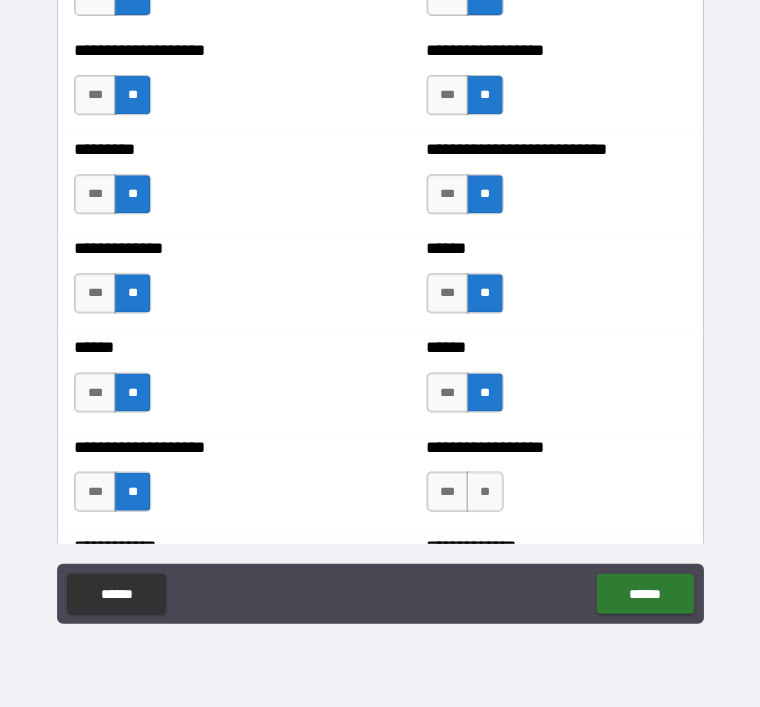 click on "**" at bounding box center [484, 492] 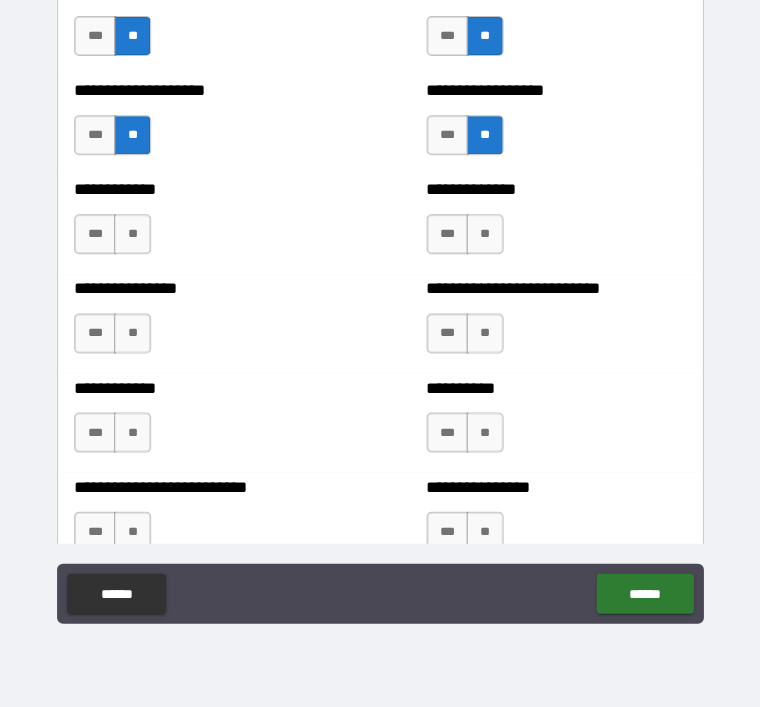 scroll, scrollTop: 3827, scrollLeft: 0, axis: vertical 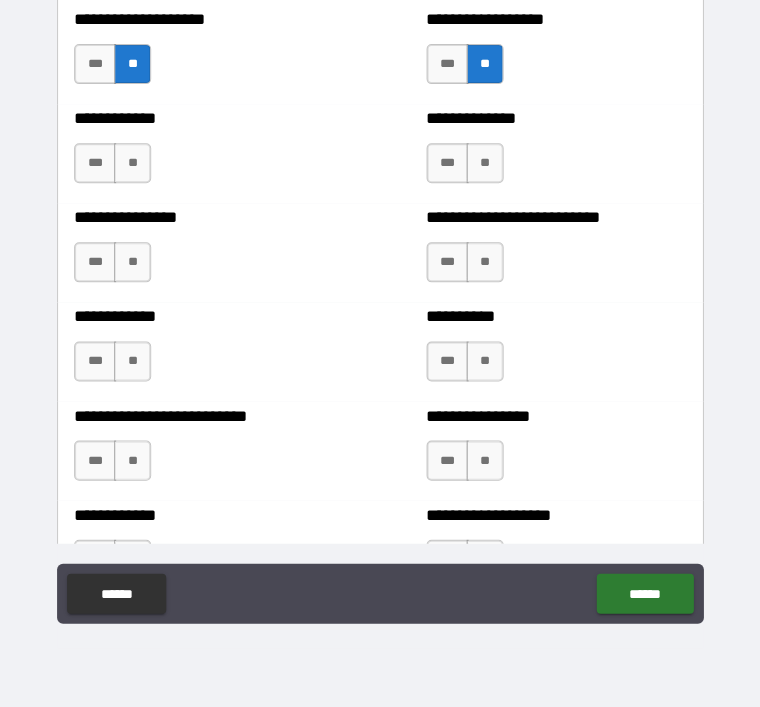click on "**" at bounding box center (132, 164) 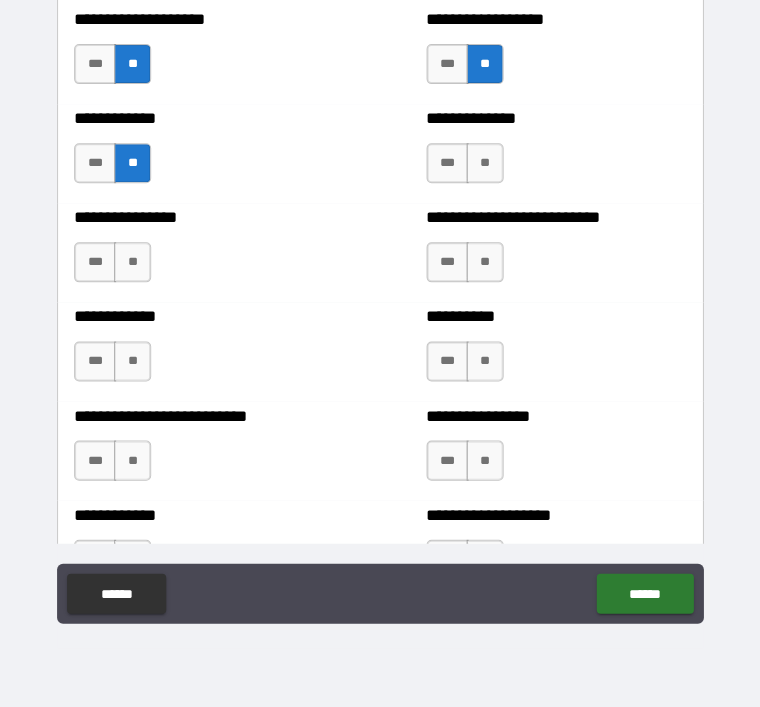 click on "**" at bounding box center (484, 164) 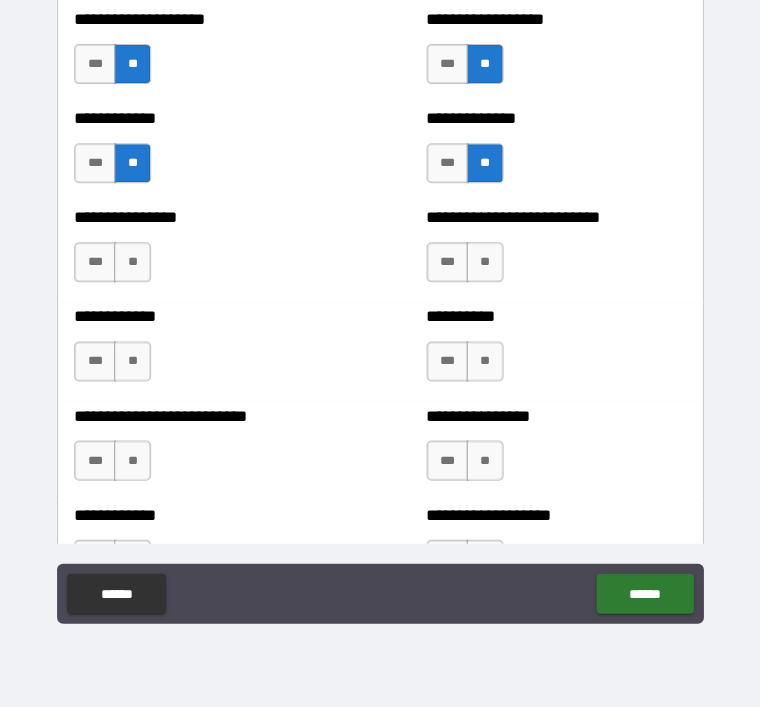 click on "**" at bounding box center (132, 263) 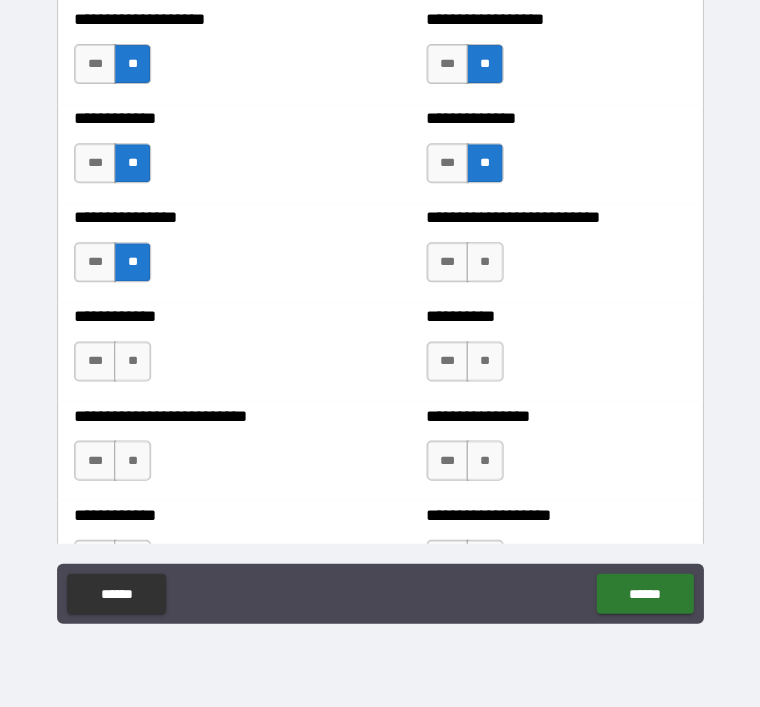 click on "**" at bounding box center [484, 263] 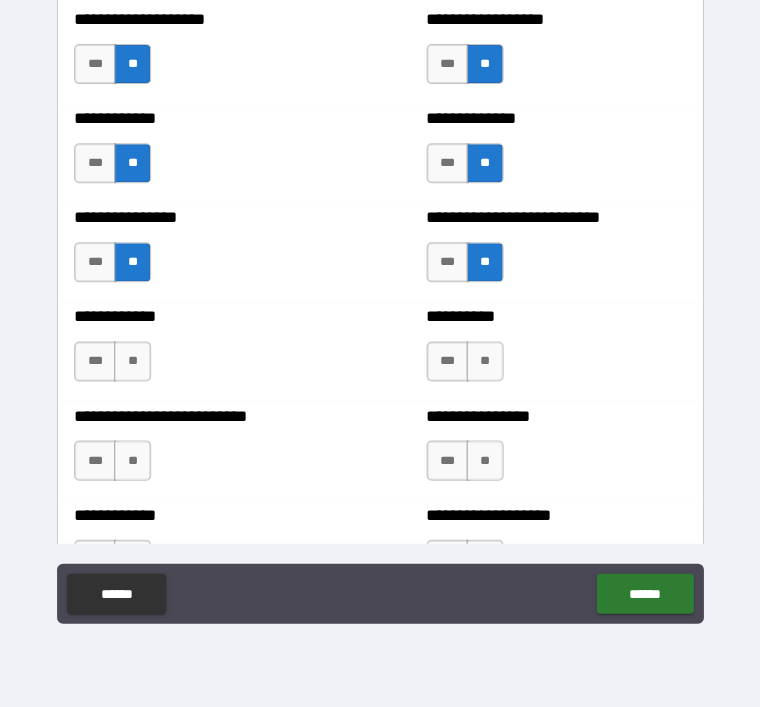 click on "**" at bounding box center [132, 362] 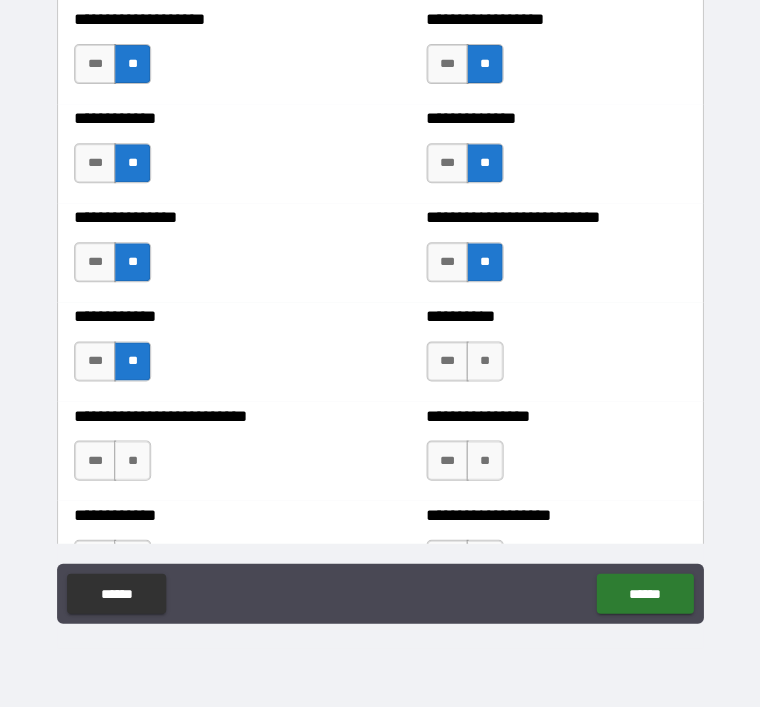 click on "**" at bounding box center (484, 362) 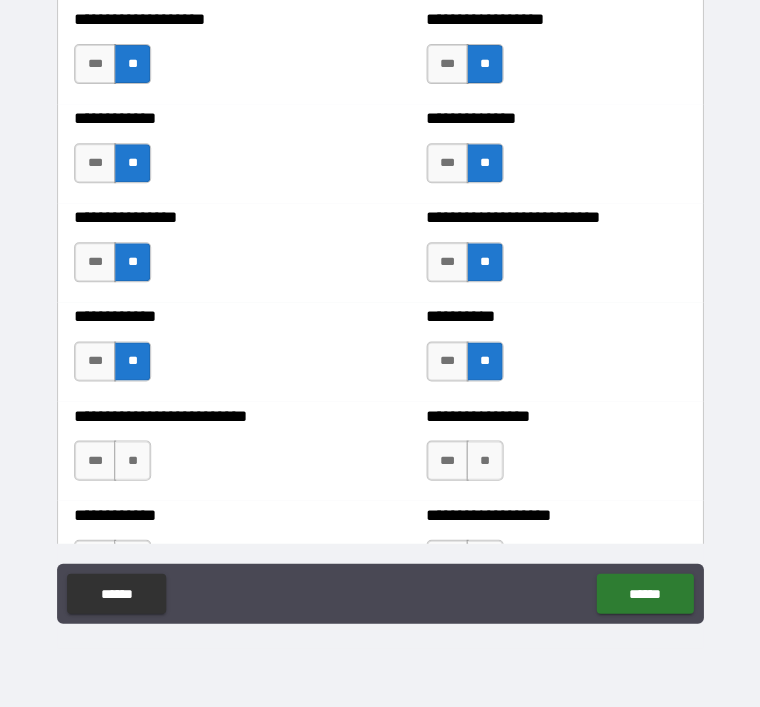 click on "**" at bounding box center (132, 461) 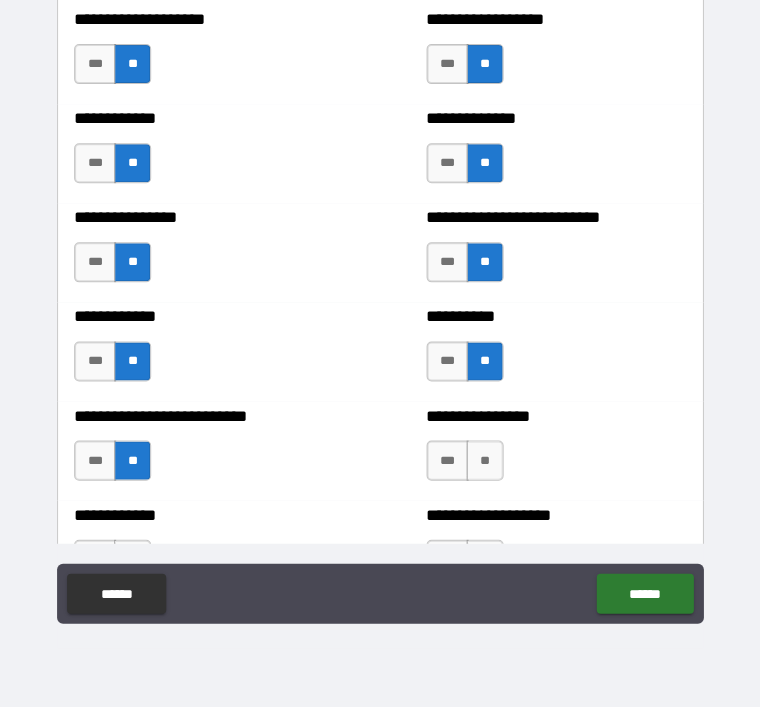 click on "**" at bounding box center (484, 461) 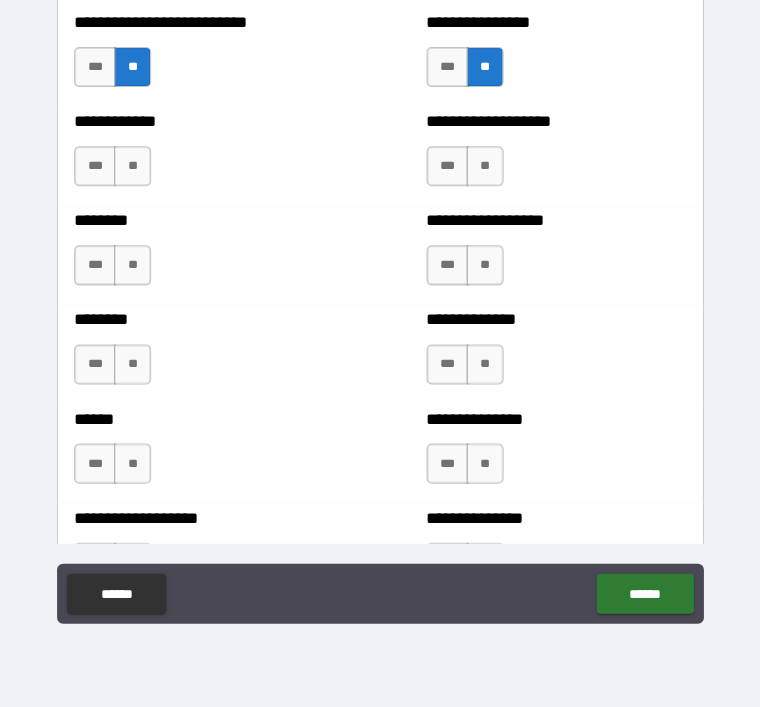 scroll, scrollTop: 4223, scrollLeft: 0, axis: vertical 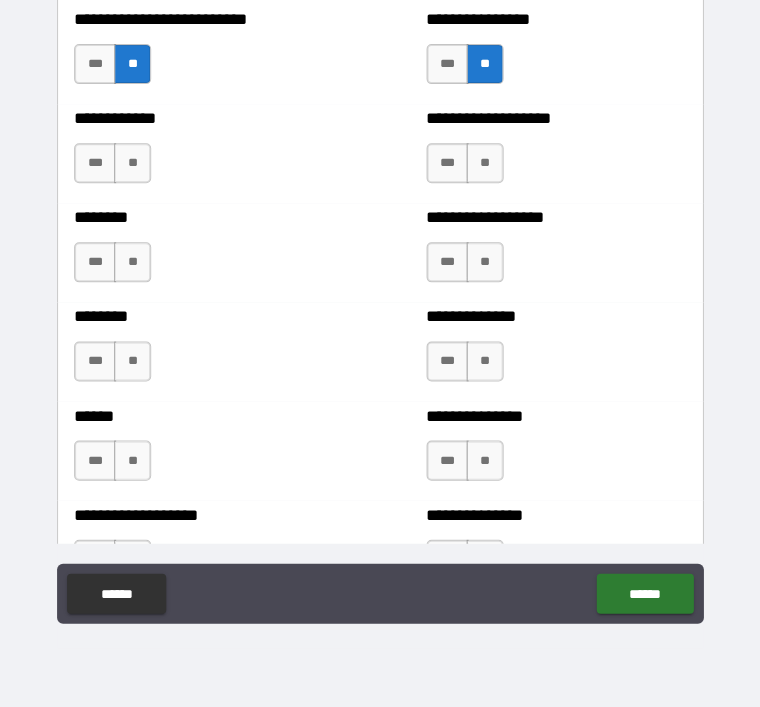click on "**" at bounding box center [132, 164] 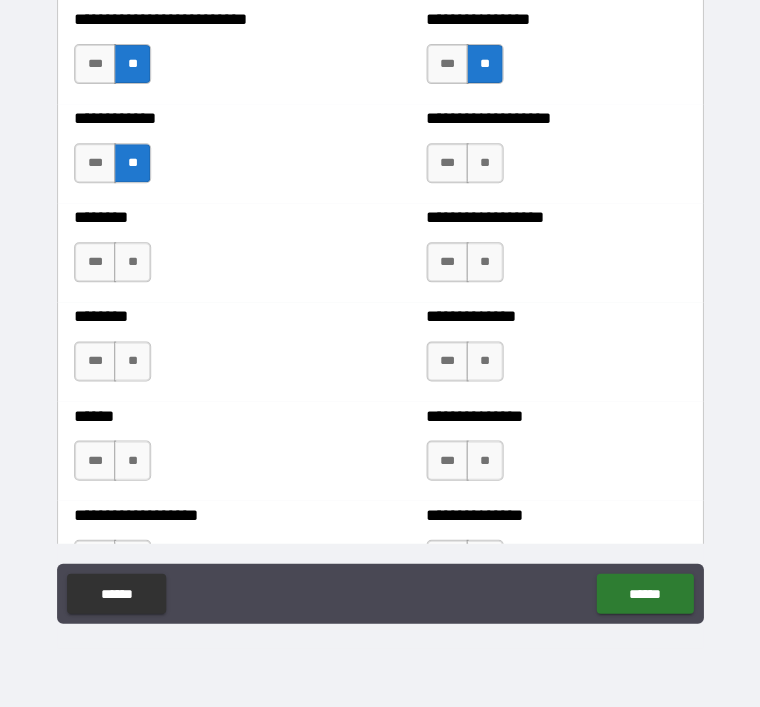 click on "**" at bounding box center [484, 164] 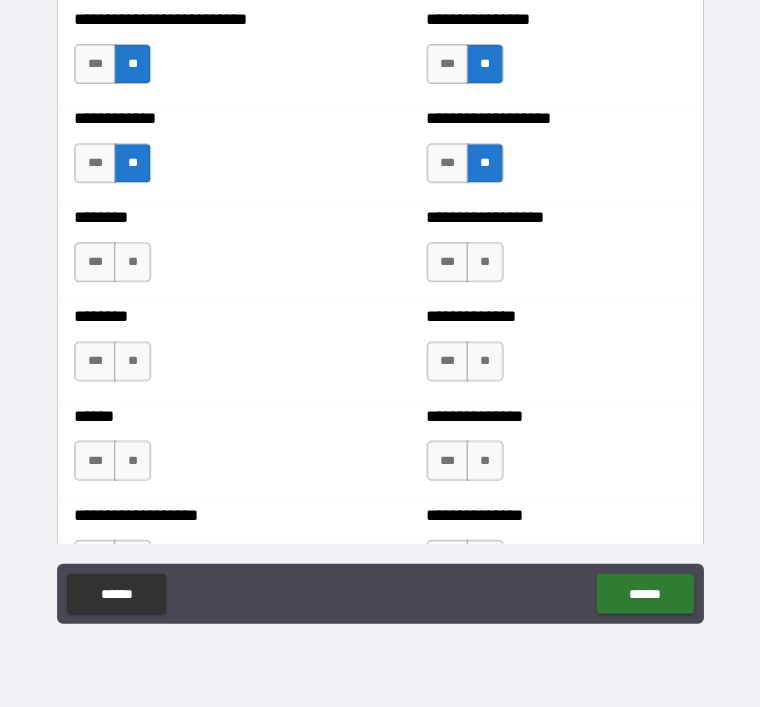 click on "**" at bounding box center (484, 263) 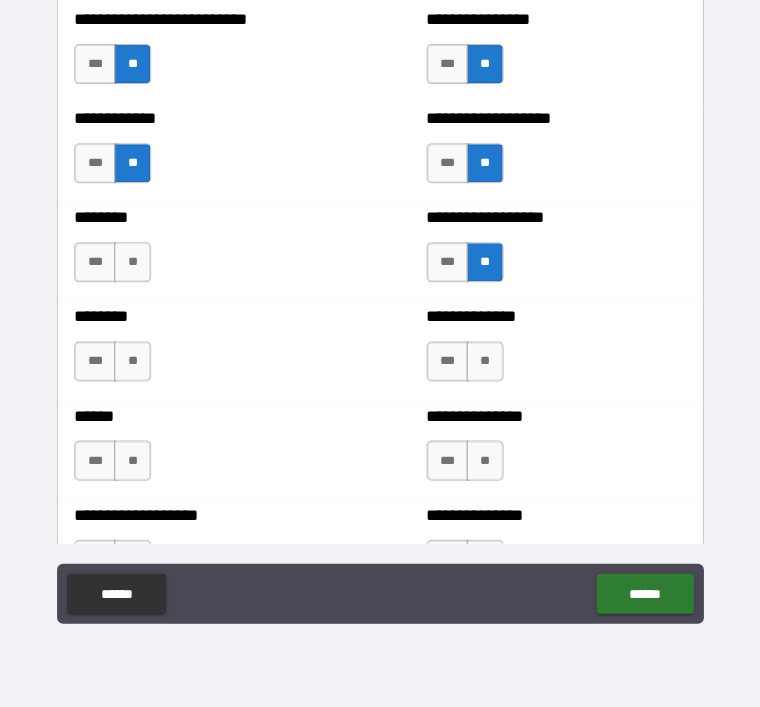 click on "**" at bounding box center [132, 263] 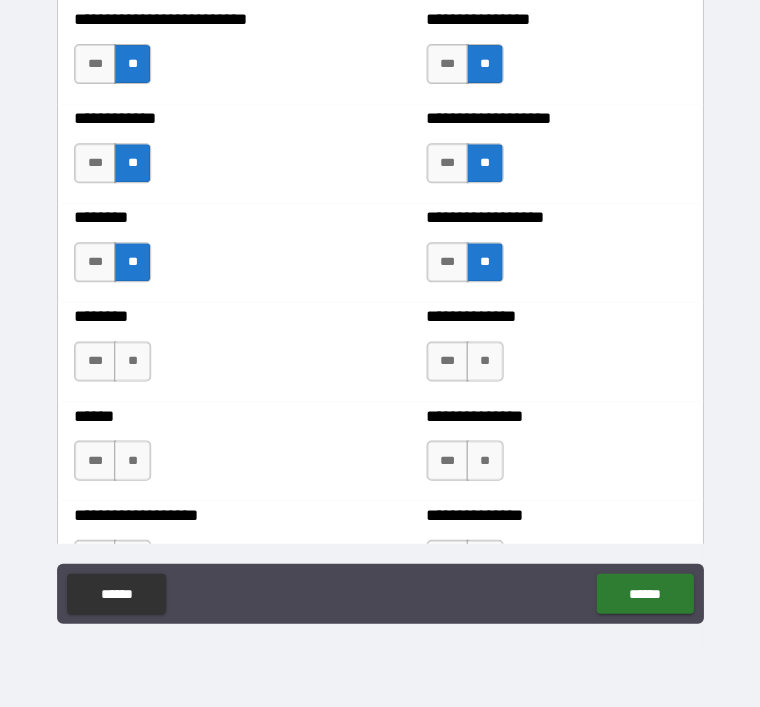 click on "**" at bounding box center (132, 362) 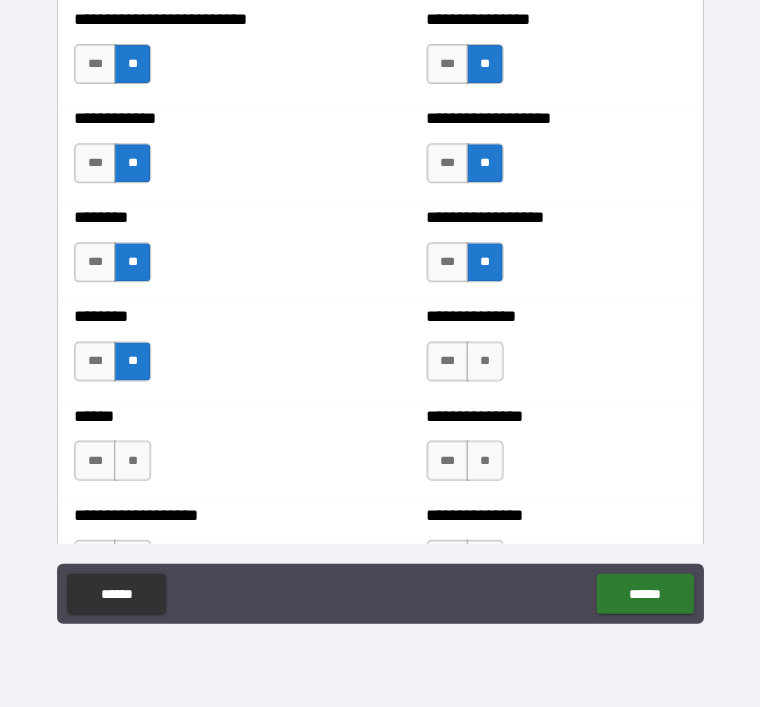 click on "**" at bounding box center [484, 362] 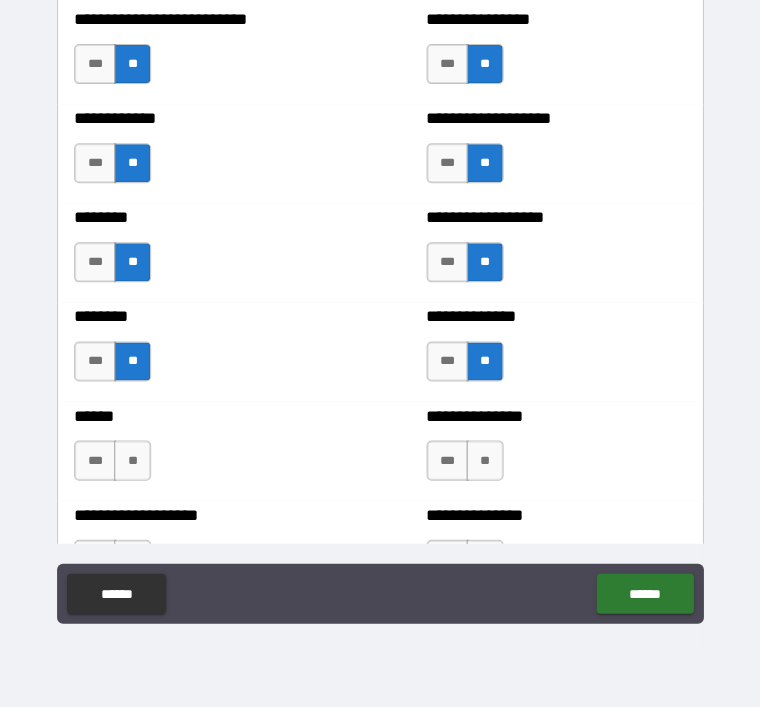click on "**" at bounding box center [132, 461] 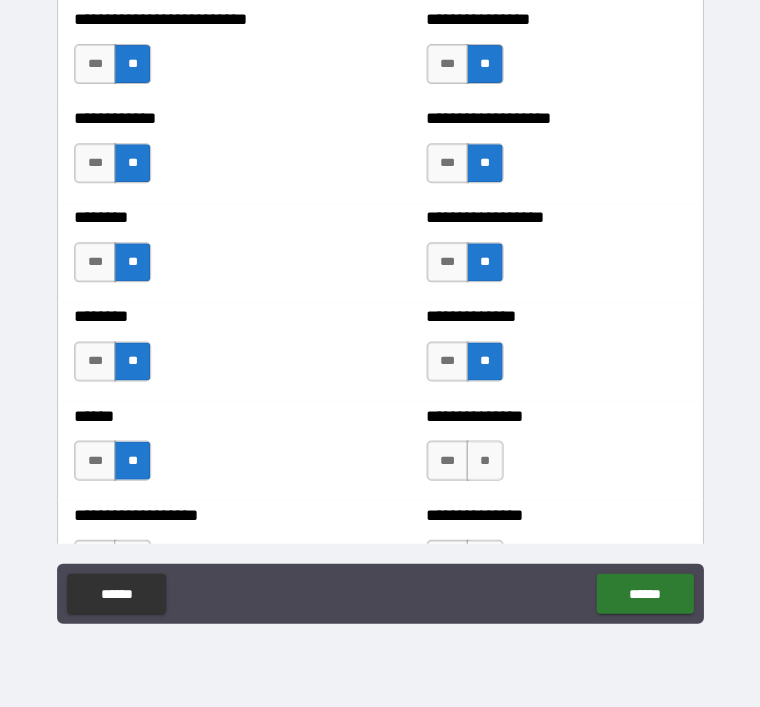 click on "**" at bounding box center (484, 461) 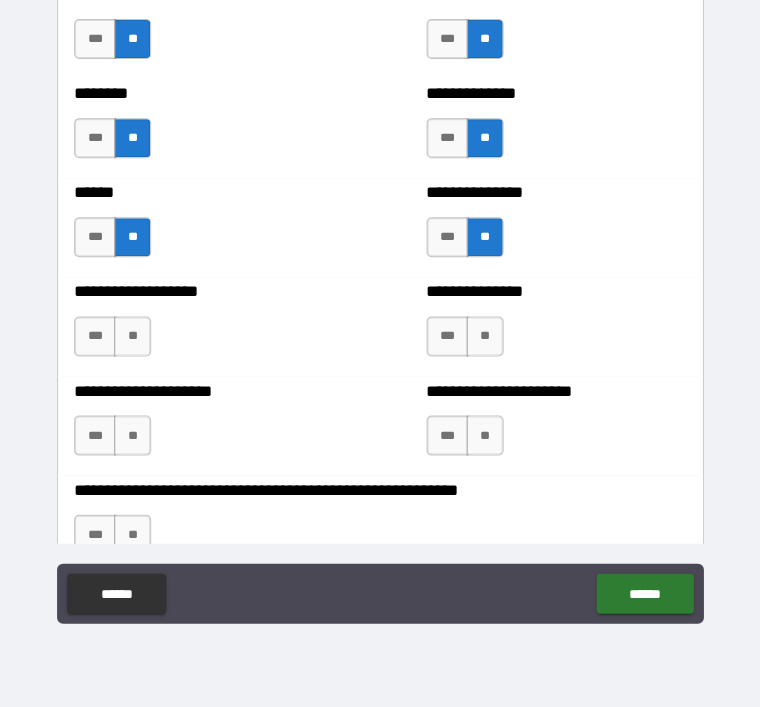 scroll, scrollTop: 4457, scrollLeft: 0, axis: vertical 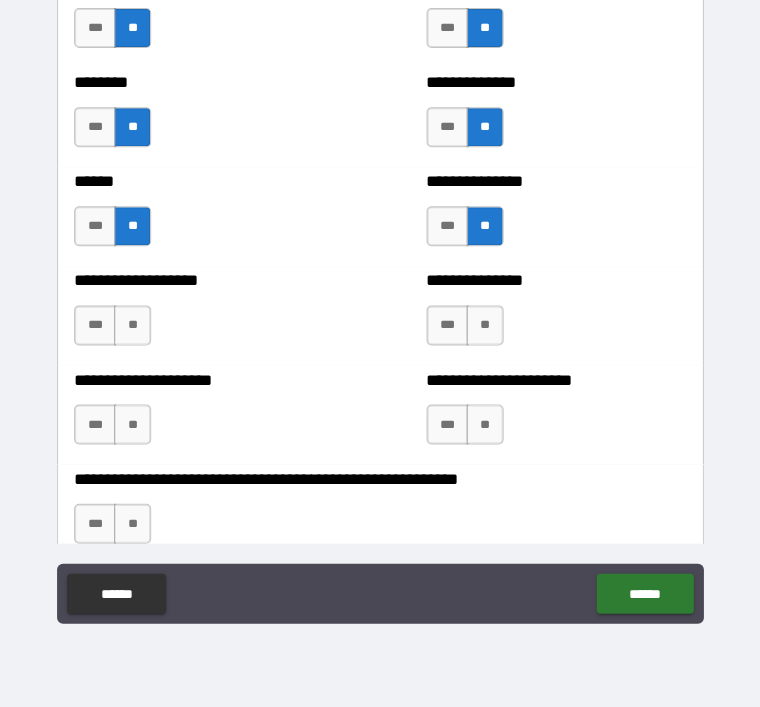 click on "**" at bounding box center (132, 326) 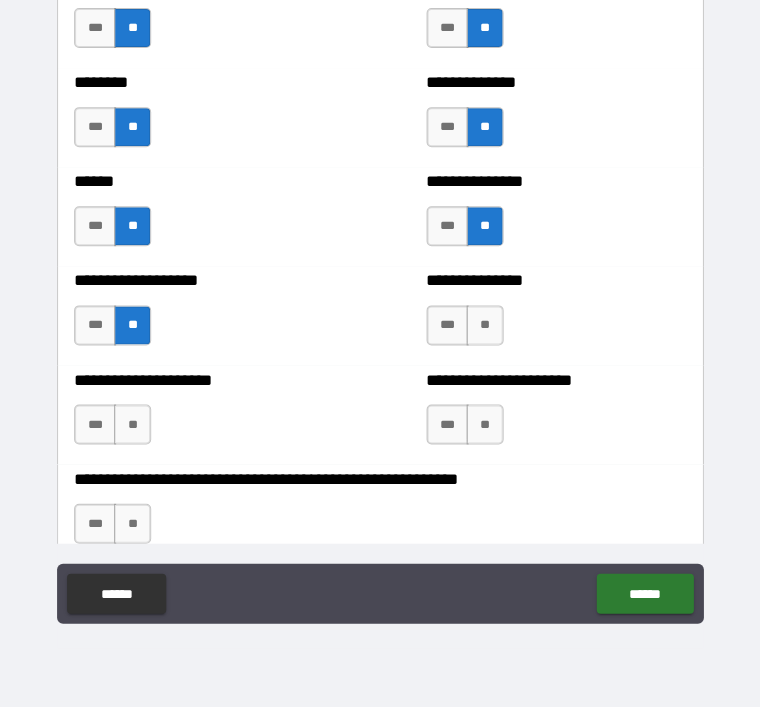 click on "**" at bounding box center (484, 326) 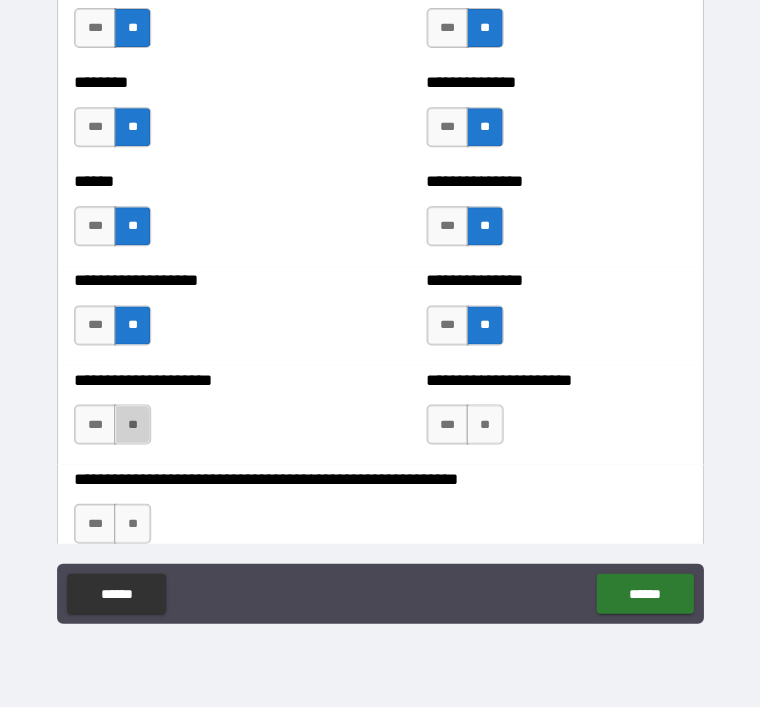 click on "**" at bounding box center (132, 425) 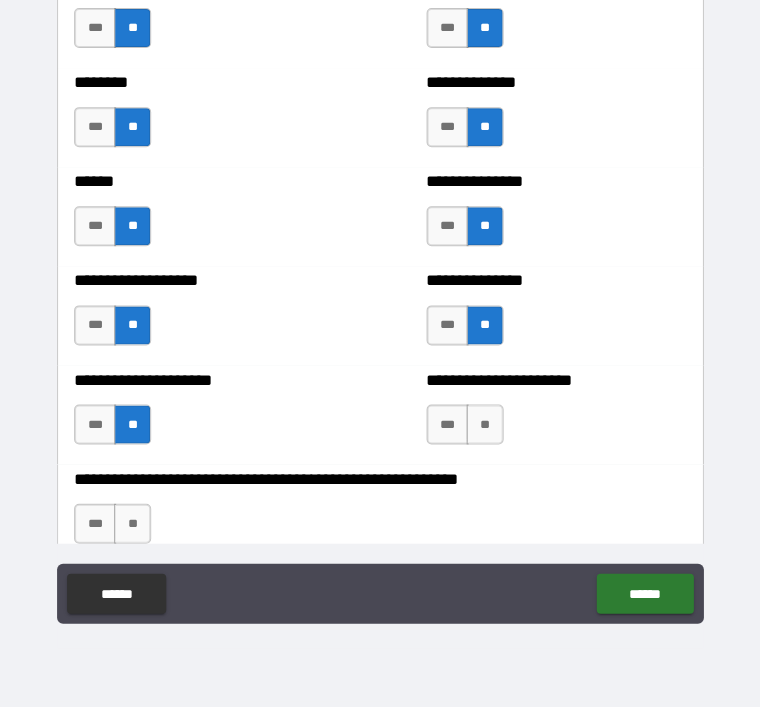click on "**" at bounding box center (484, 425) 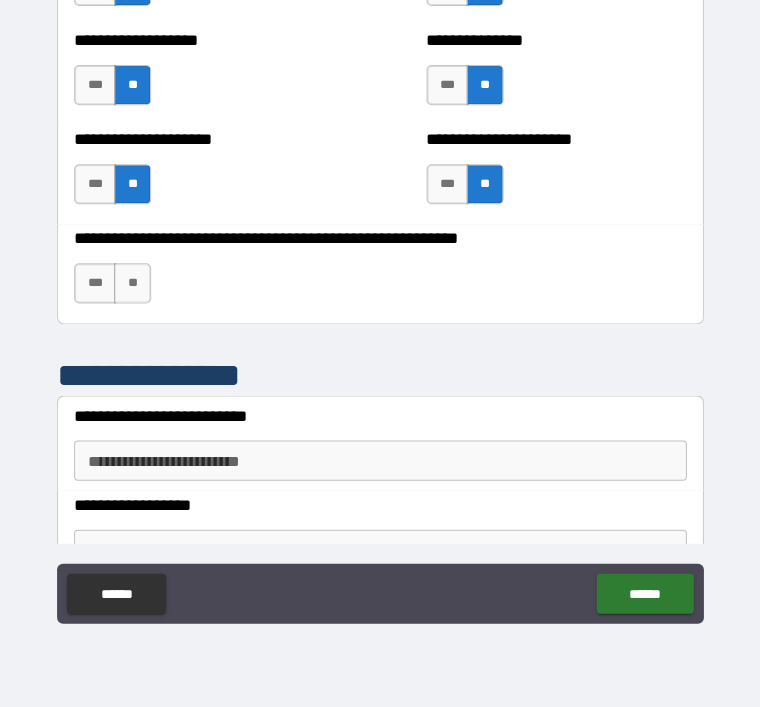 scroll, scrollTop: 4704, scrollLeft: 0, axis: vertical 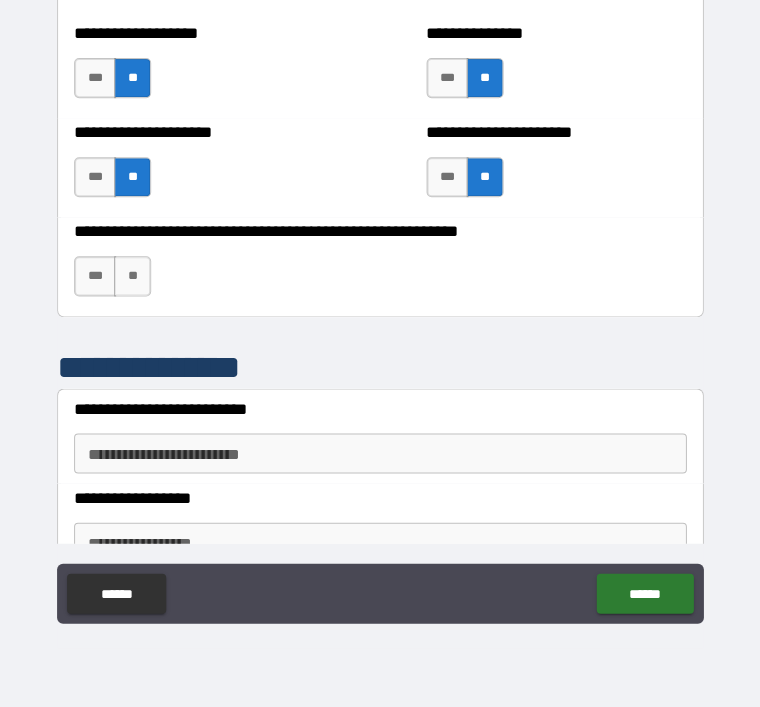 click on "**" at bounding box center (132, 277) 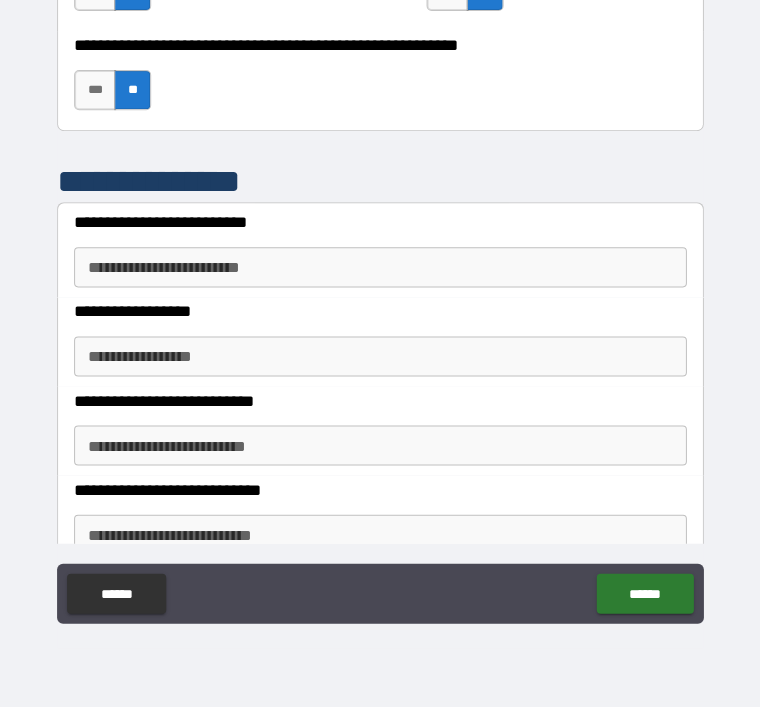 scroll, scrollTop: 4891, scrollLeft: 0, axis: vertical 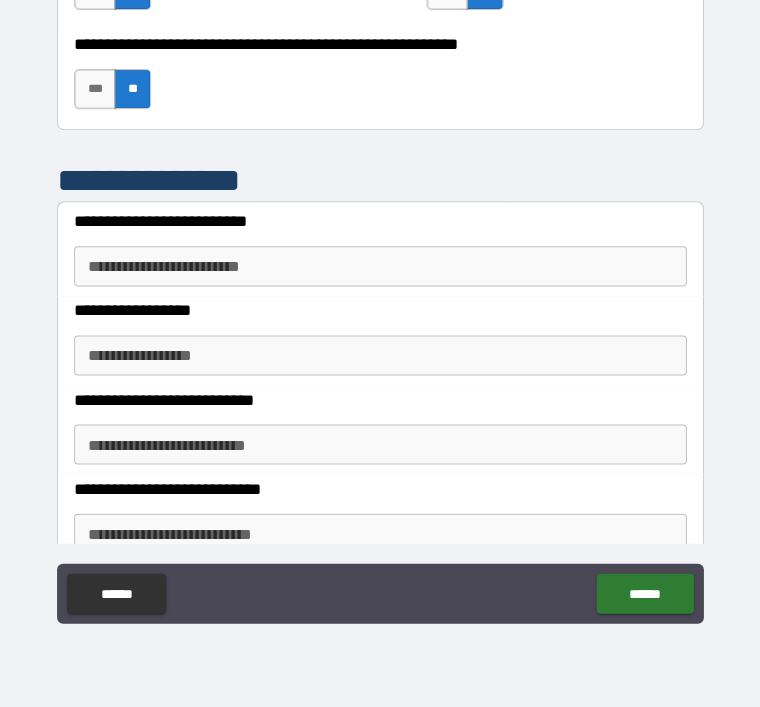 click on "**********" at bounding box center [380, 267] 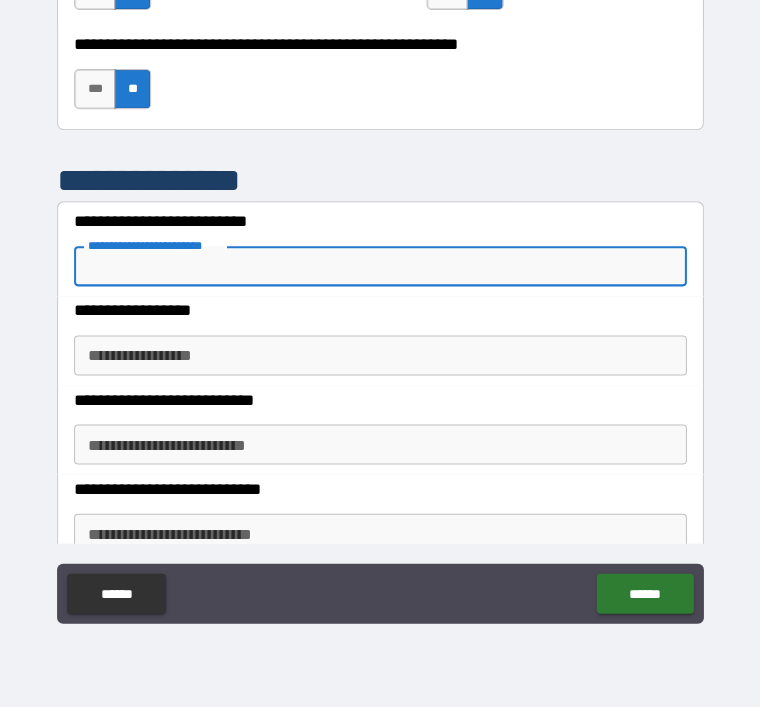 scroll, scrollTop: 63, scrollLeft: 0, axis: vertical 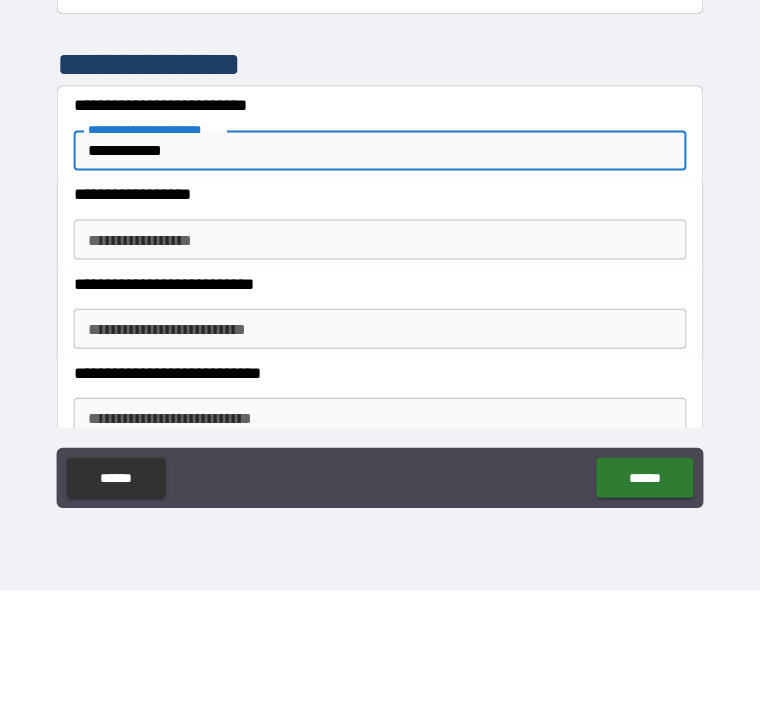 type on "**********" 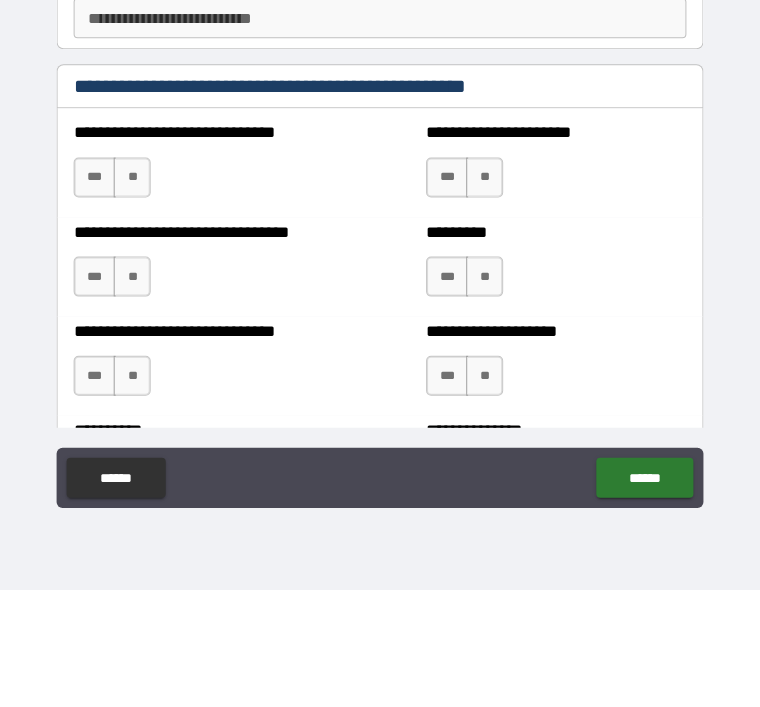 scroll, scrollTop: 5301, scrollLeft: 0, axis: vertical 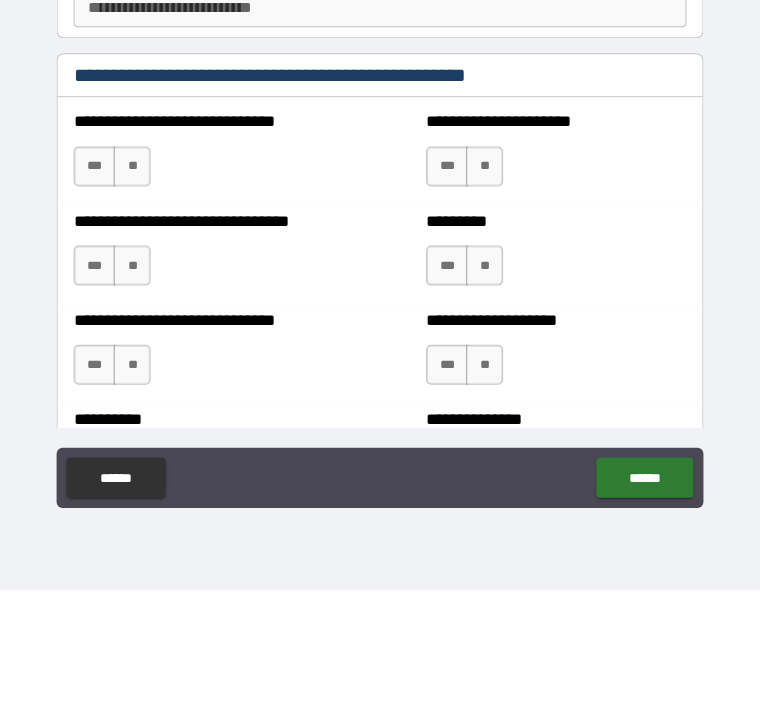 click on "**" at bounding box center (132, 284) 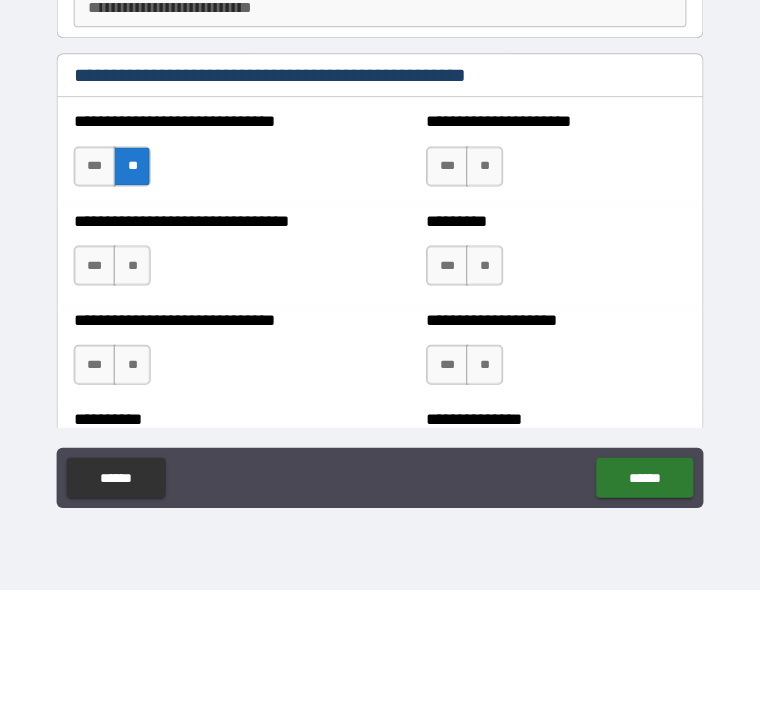 scroll, scrollTop: 64, scrollLeft: 0, axis: vertical 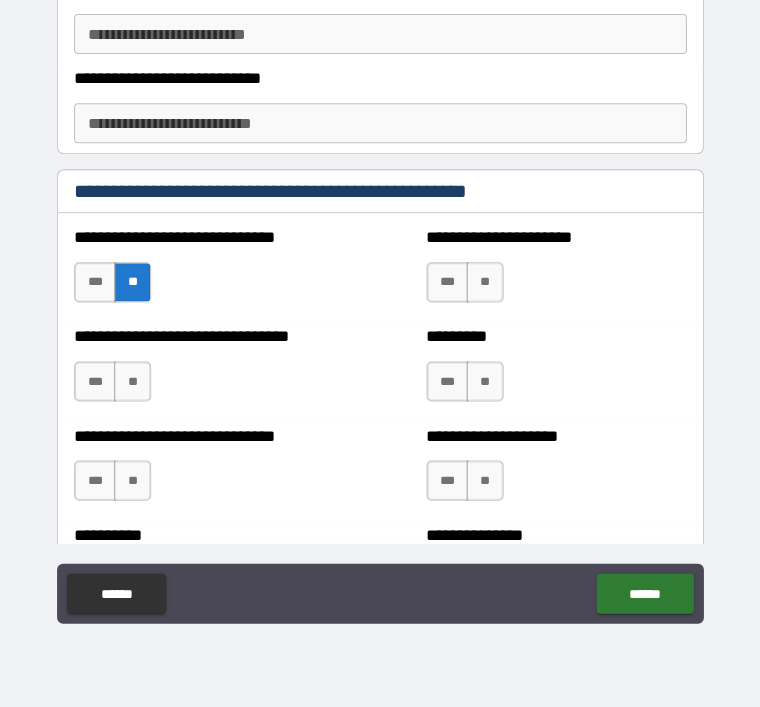 click on "**" at bounding box center [484, 283] 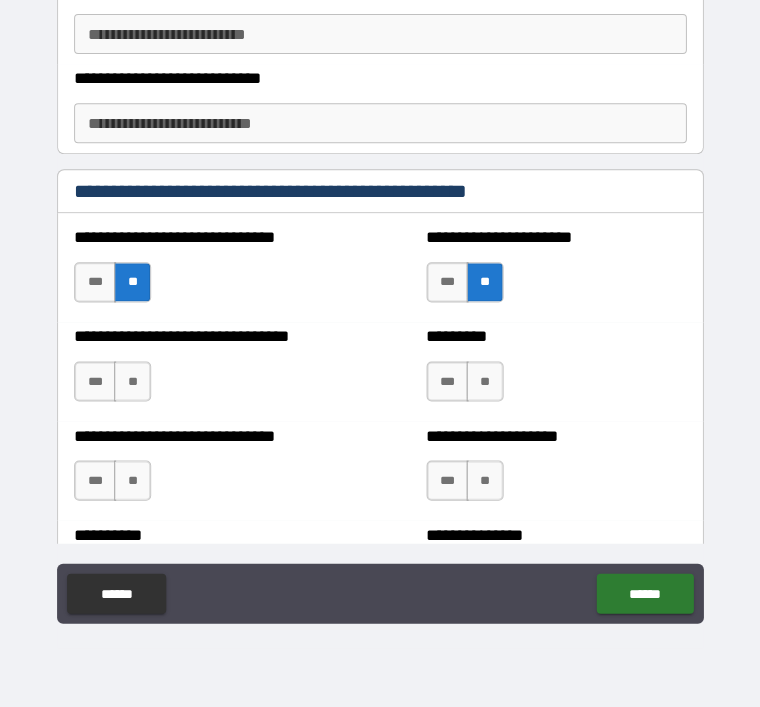 click on "**" at bounding box center [484, 382] 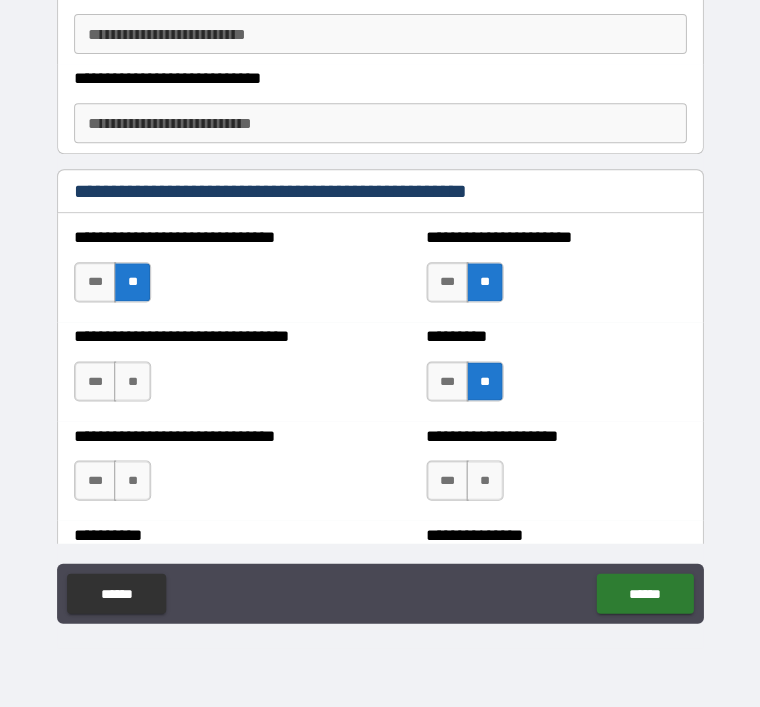 click on "**" at bounding box center [132, 382] 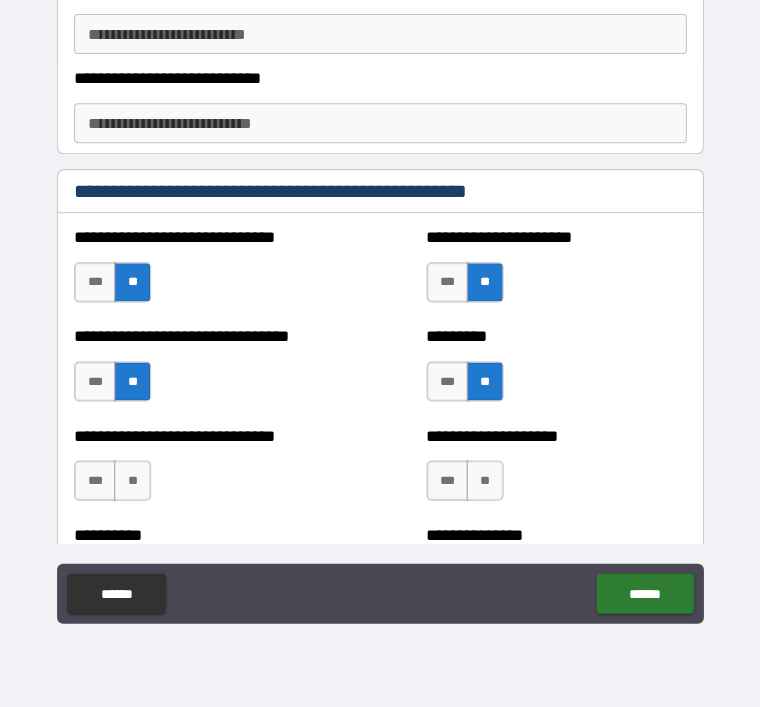 click on "**" at bounding box center [132, 481] 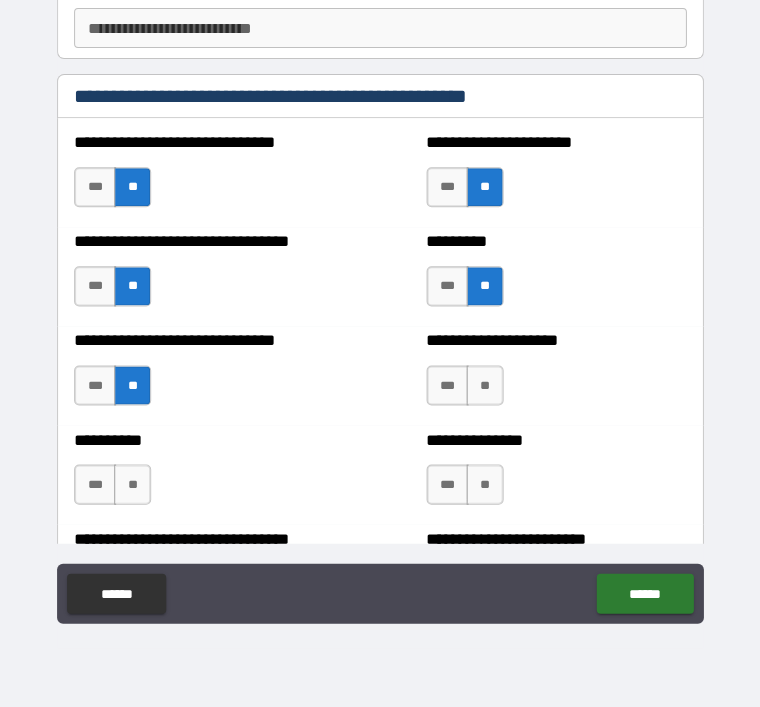 scroll, scrollTop: 5411, scrollLeft: 0, axis: vertical 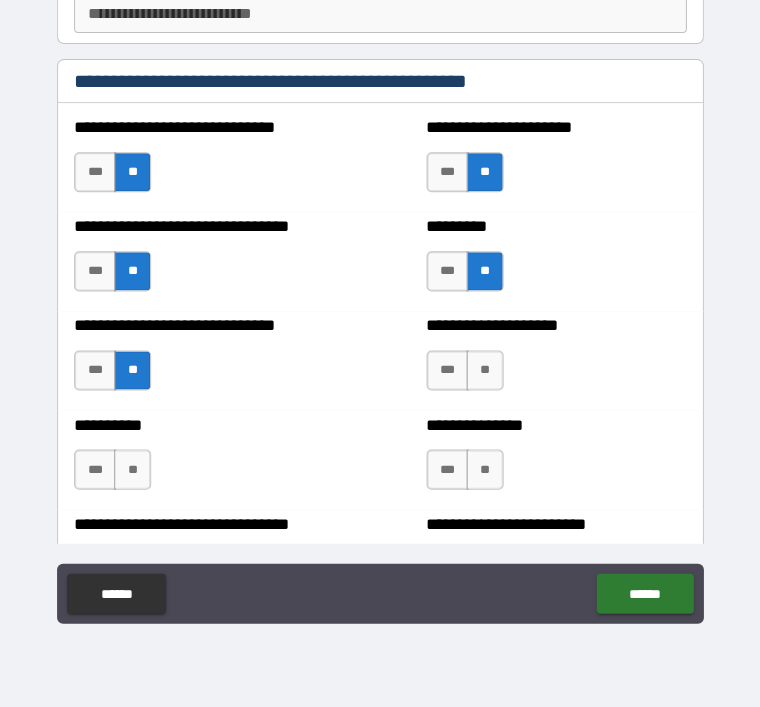 click on "***" at bounding box center [447, 371] 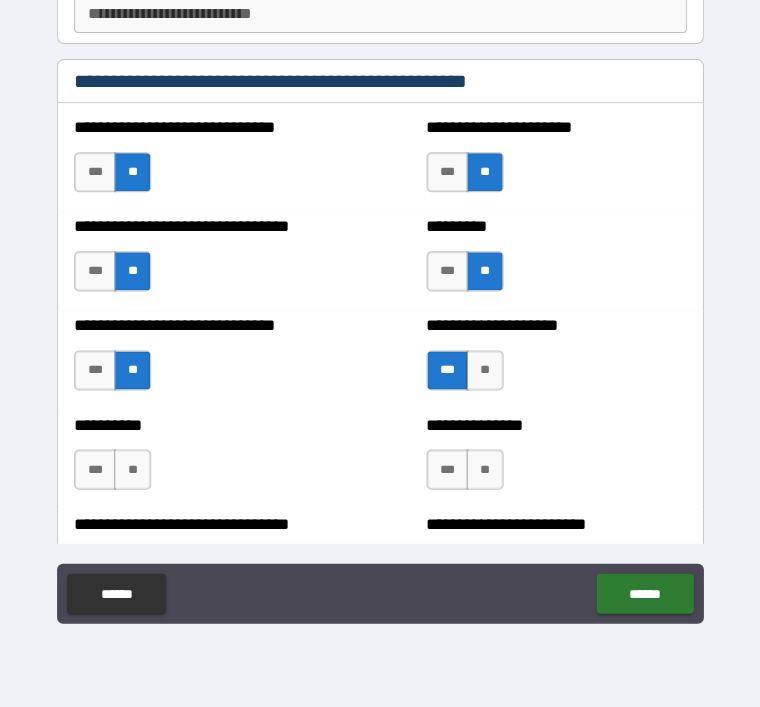 click on "***" at bounding box center [95, 470] 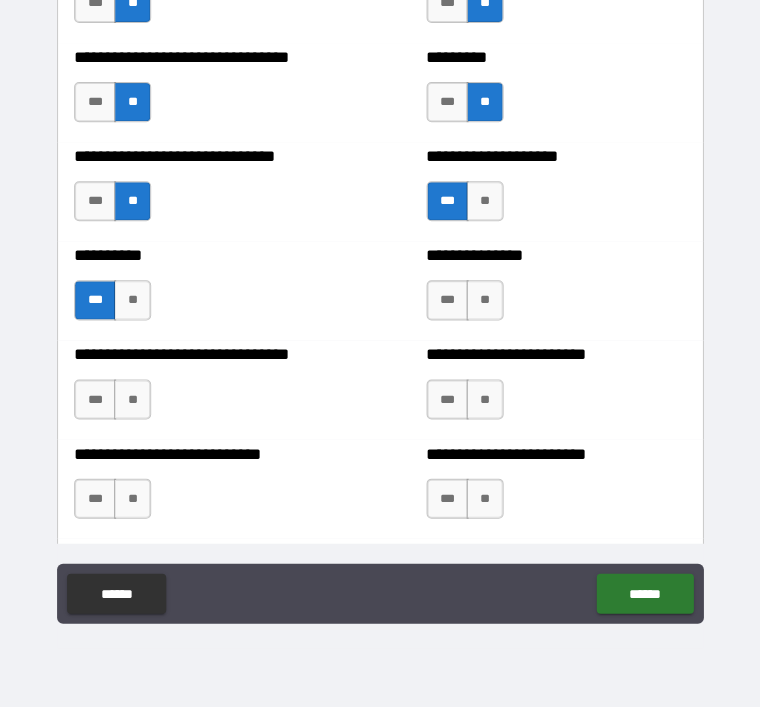 scroll, scrollTop: 5582, scrollLeft: 0, axis: vertical 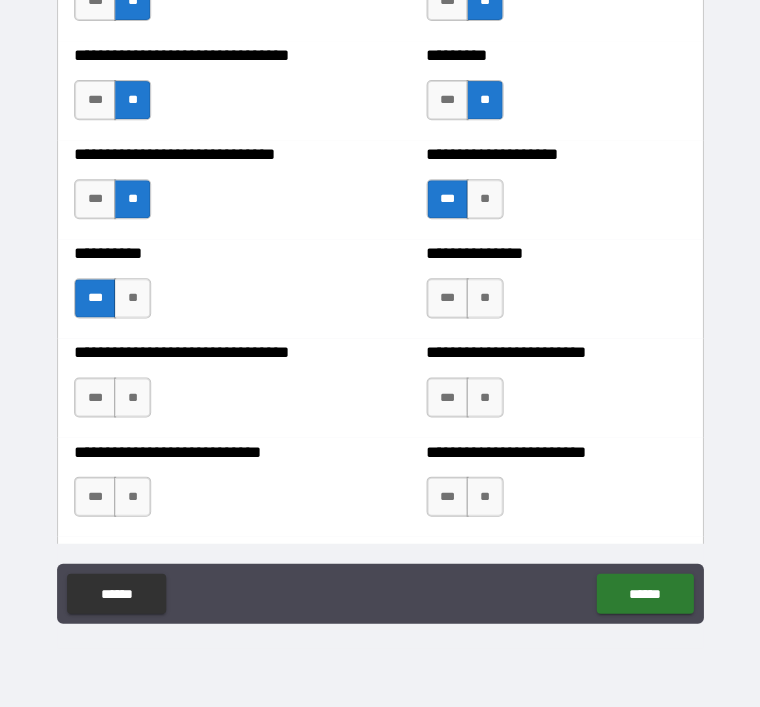click on "**" at bounding box center (484, 299) 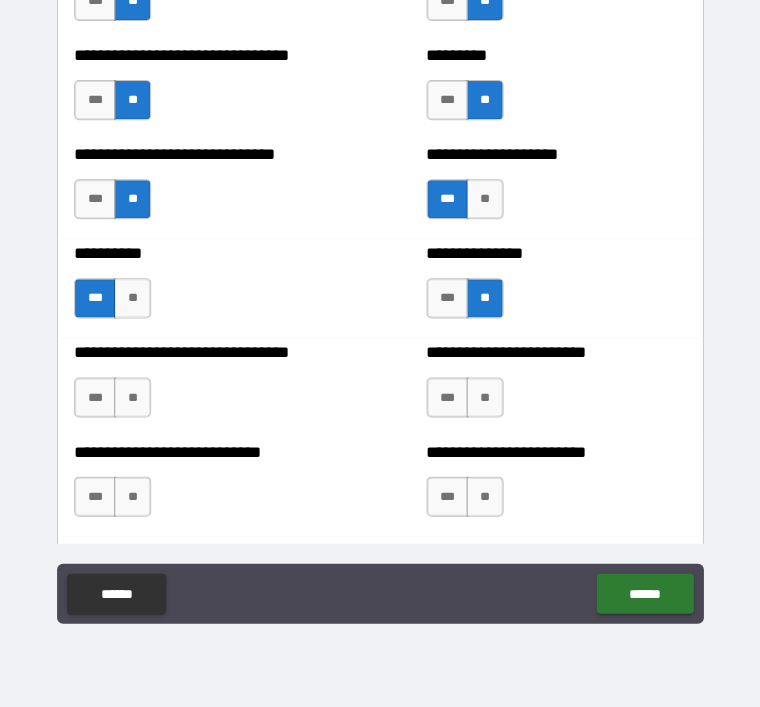 click on "***" at bounding box center (447, 398) 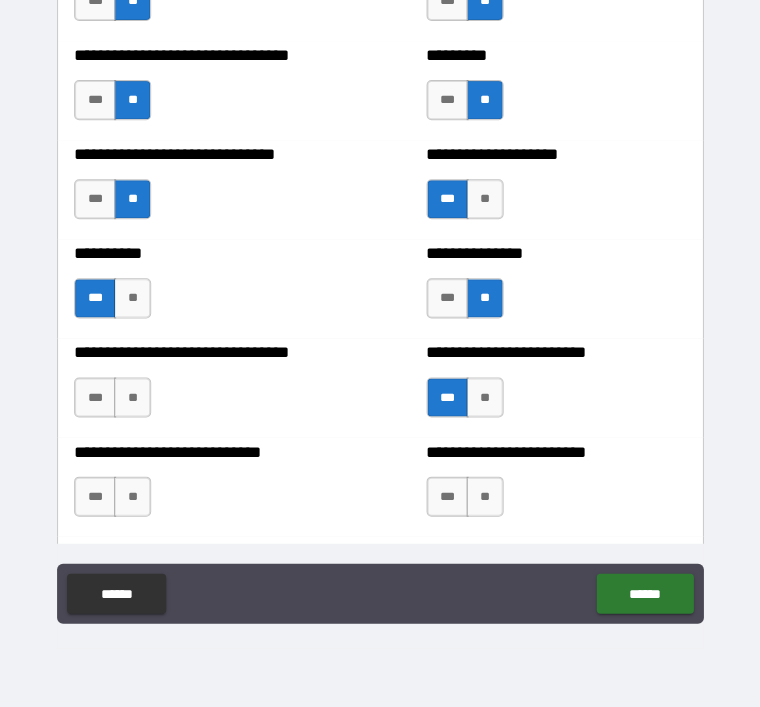 click on "**" at bounding box center (132, 398) 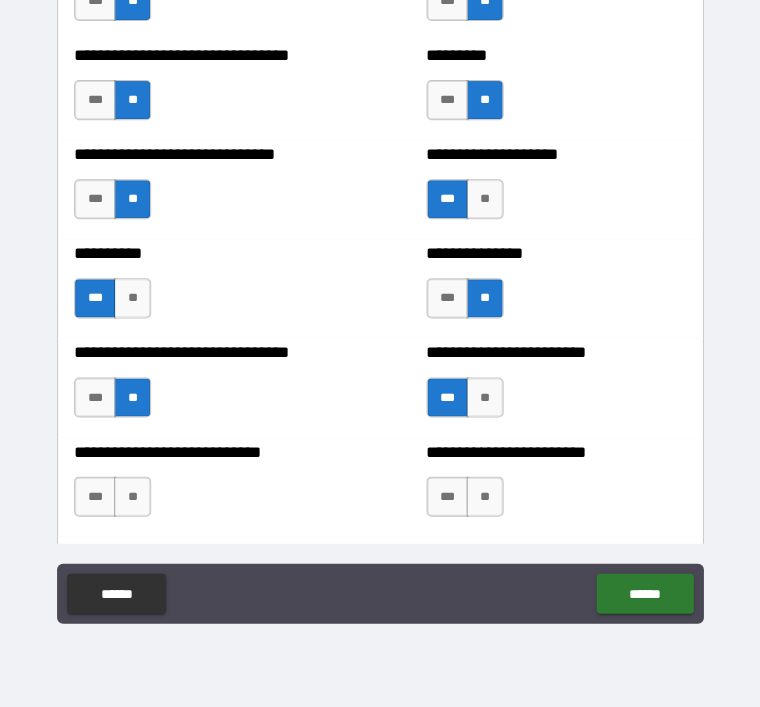 click on "**" at bounding box center (132, 497) 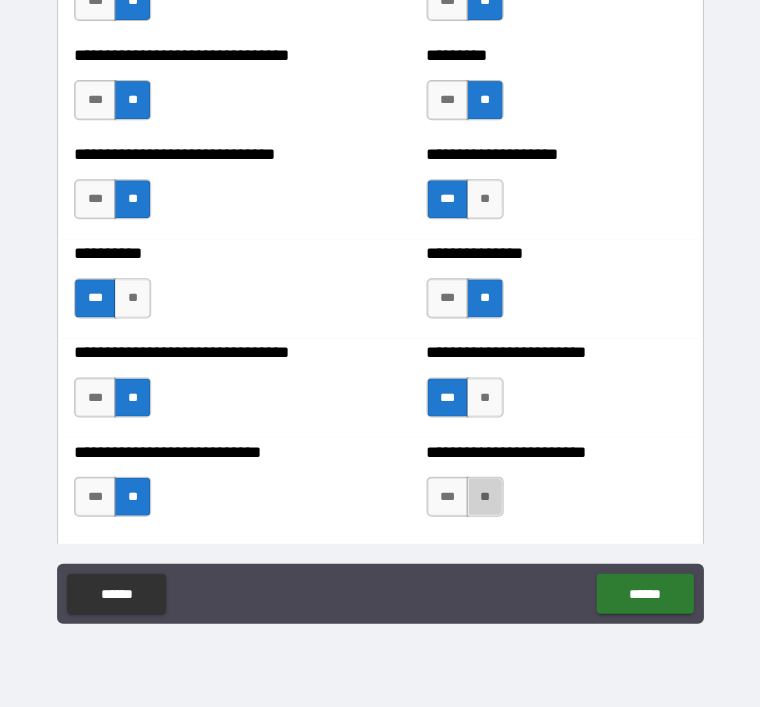 click on "**" at bounding box center (484, 497) 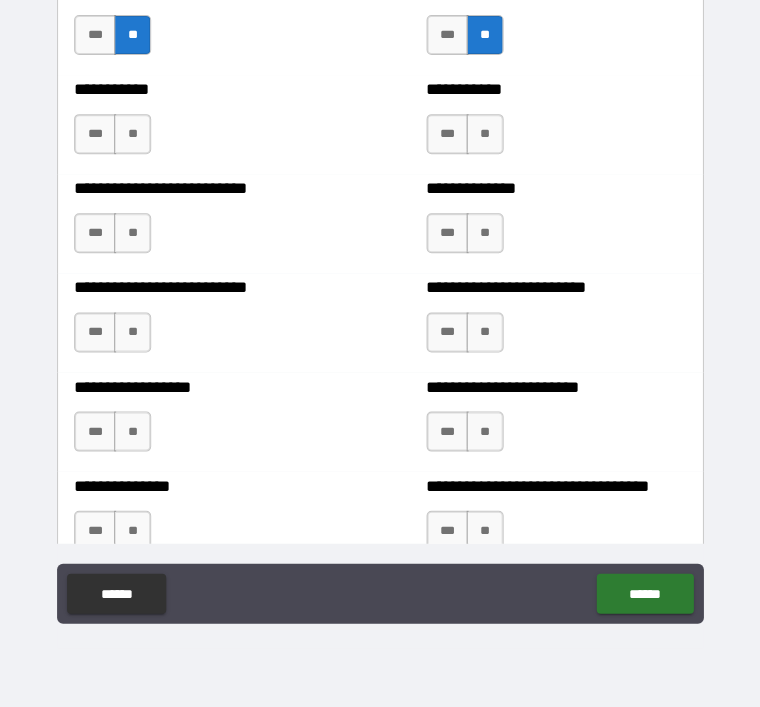 scroll, scrollTop: 6041, scrollLeft: 0, axis: vertical 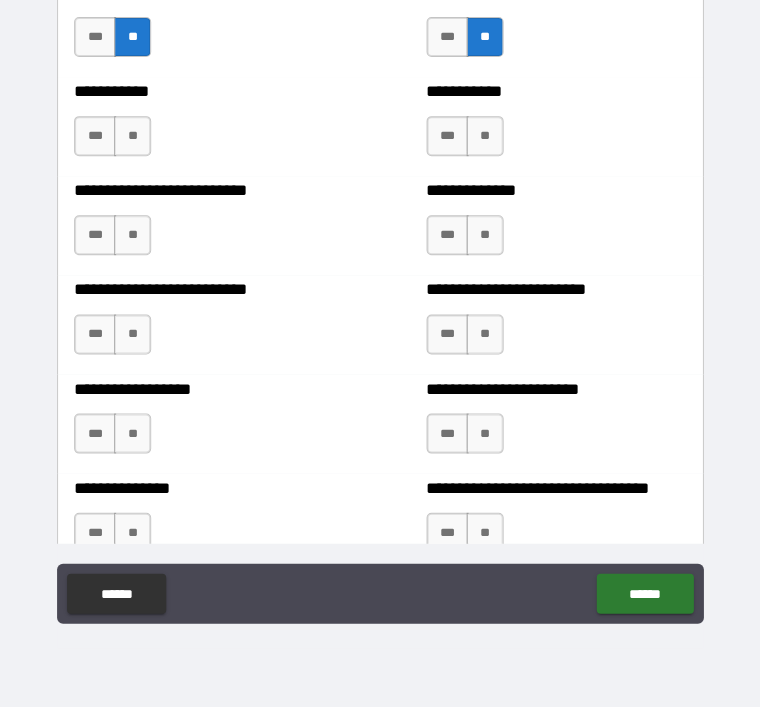 click on "***" at bounding box center [447, 137] 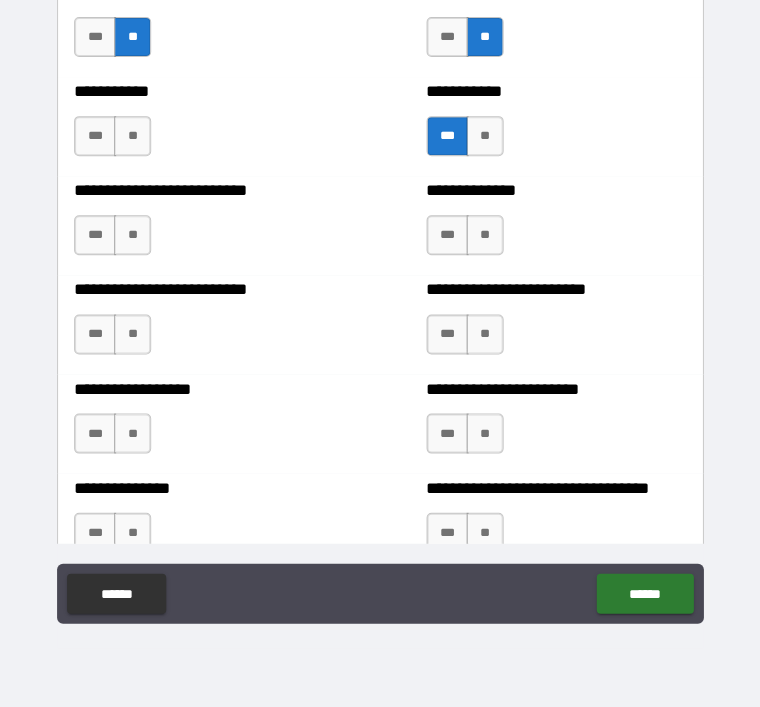 click on "**" at bounding box center [132, 137] 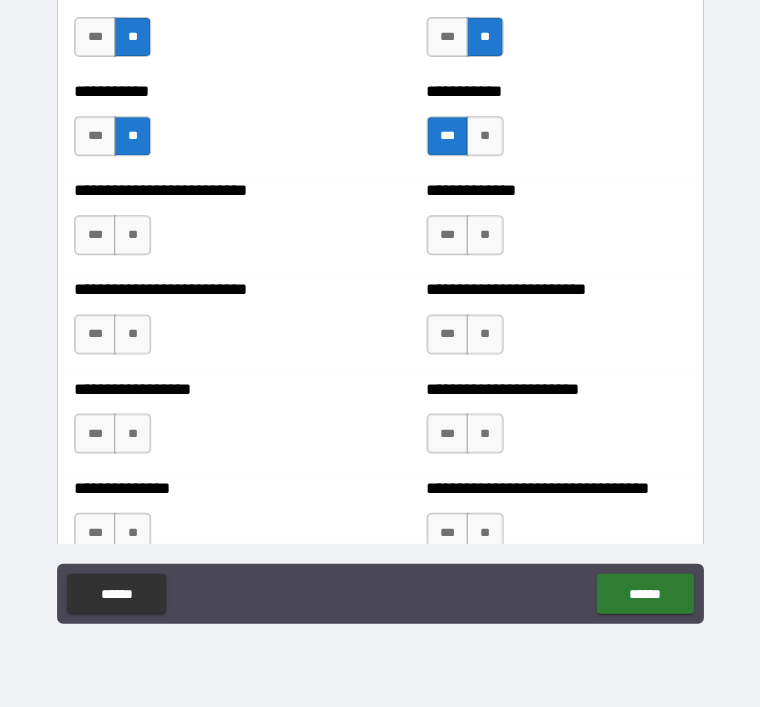 click on "***" at bounding box center [447, 236] 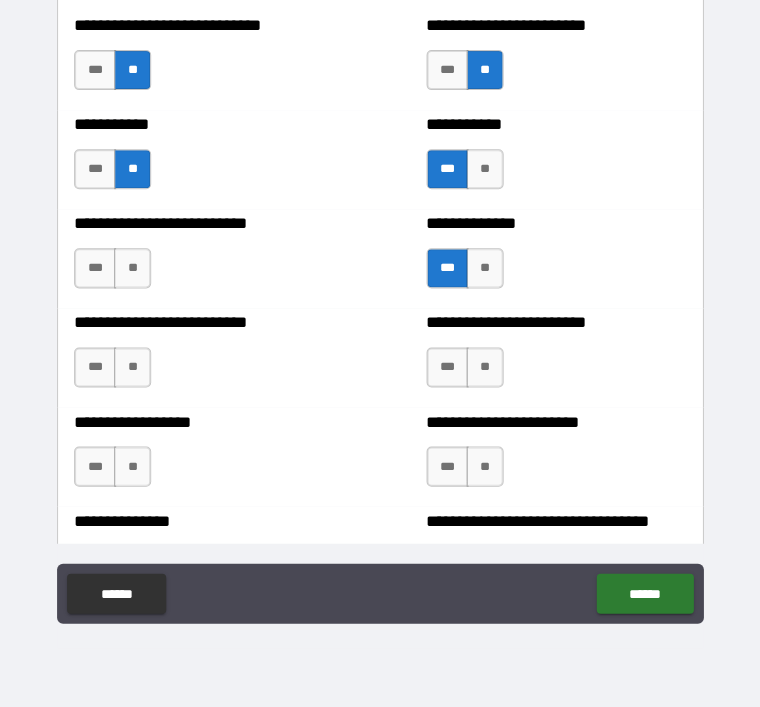 scroll, scrollTop: 6016, scrollLeft: 0, axis: vertical 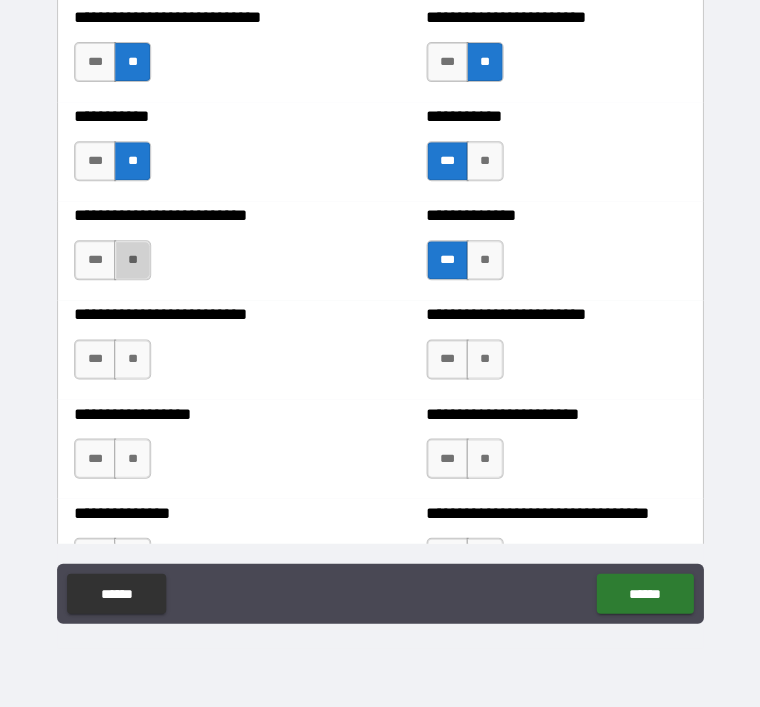 click on "**" at bounding box center [132, 261] 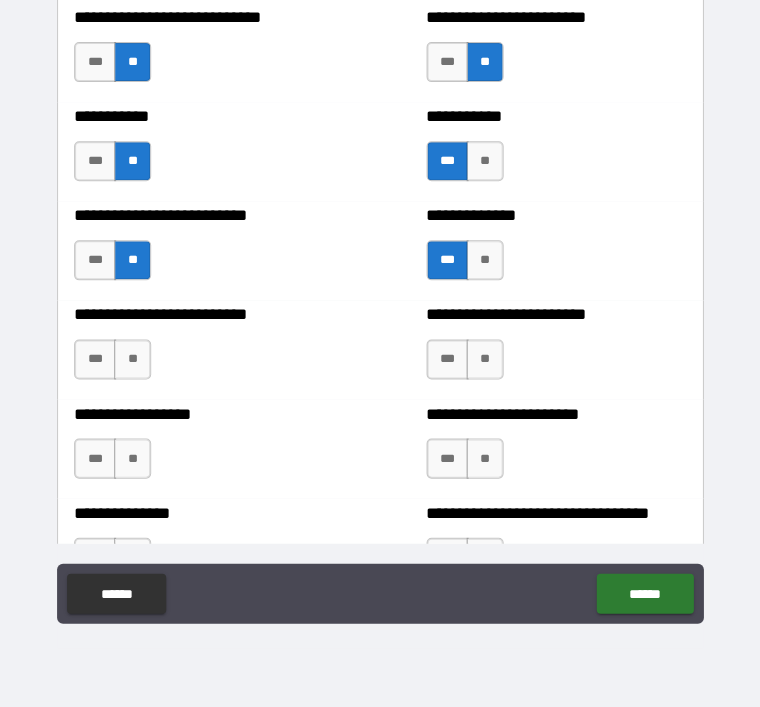 click on "***" at bounding box center [95, 360] 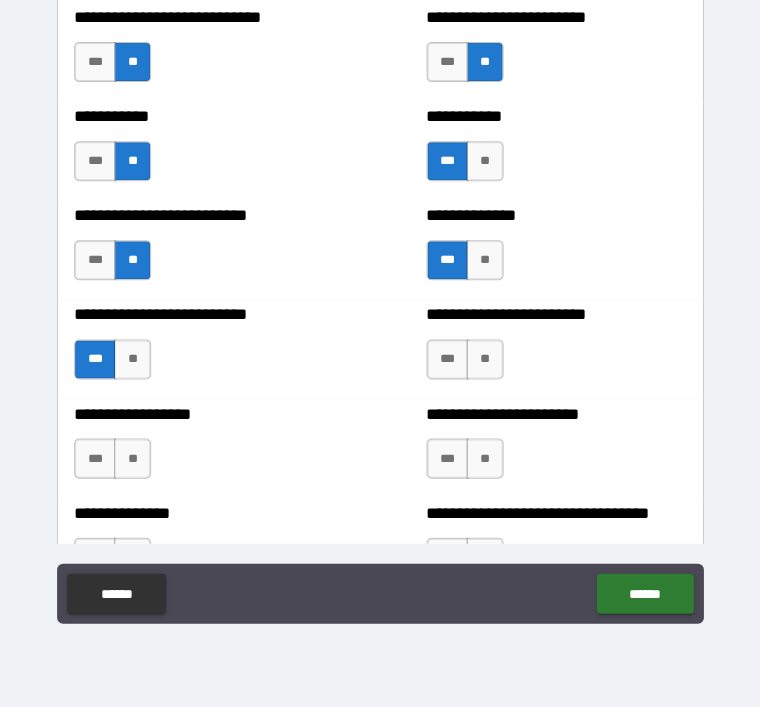 click on "**" at bounding box center (484, 360) 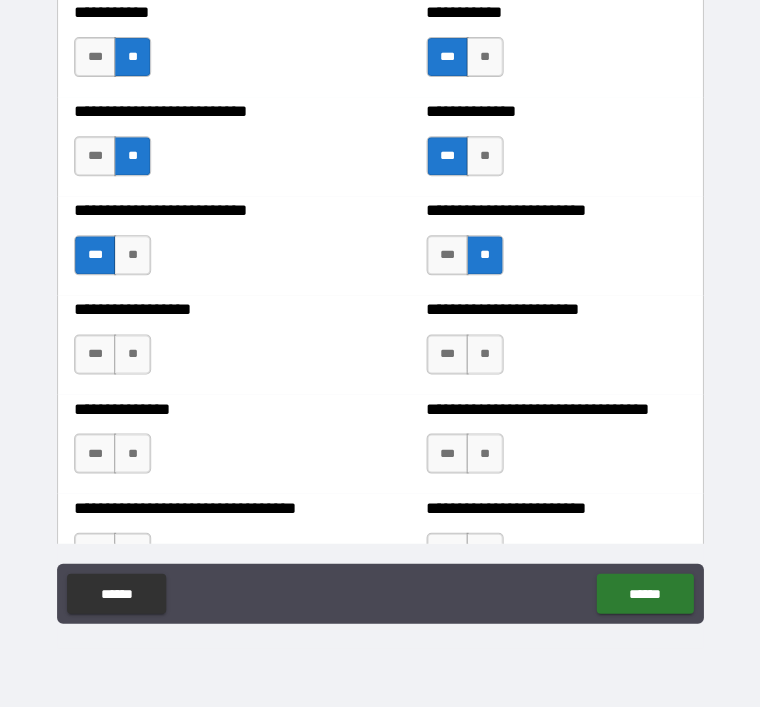 scroll, scrollTop: 6144, scrollLeft: 0, axis: vertical 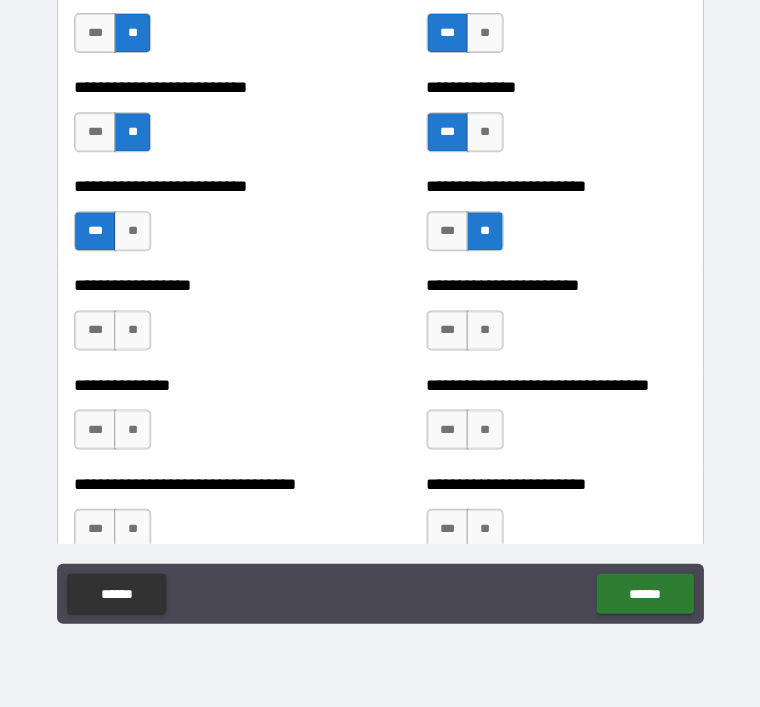 click on "**" at bounding box center [132, 331] 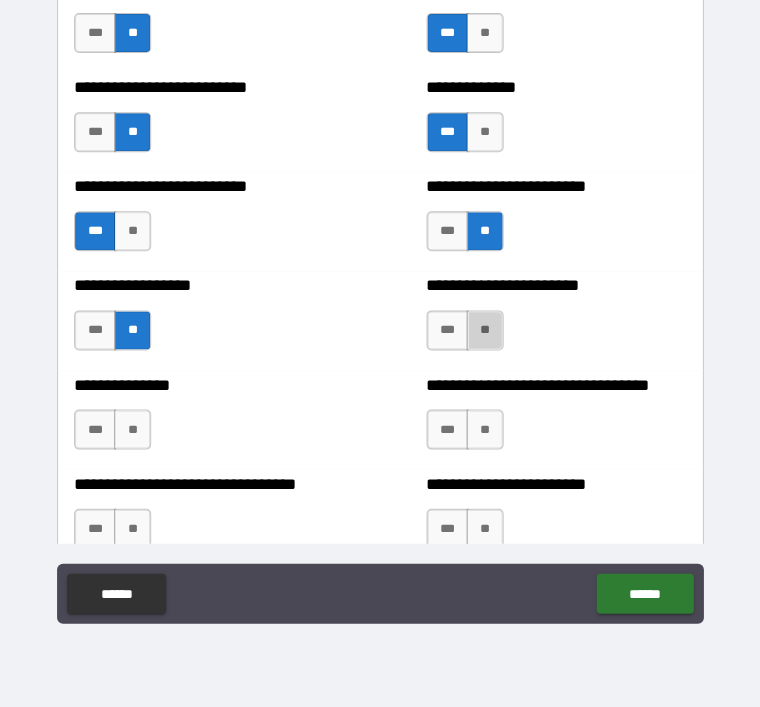 scroll, scrollTop: 63, scrollLeft: 0, axis: vertical 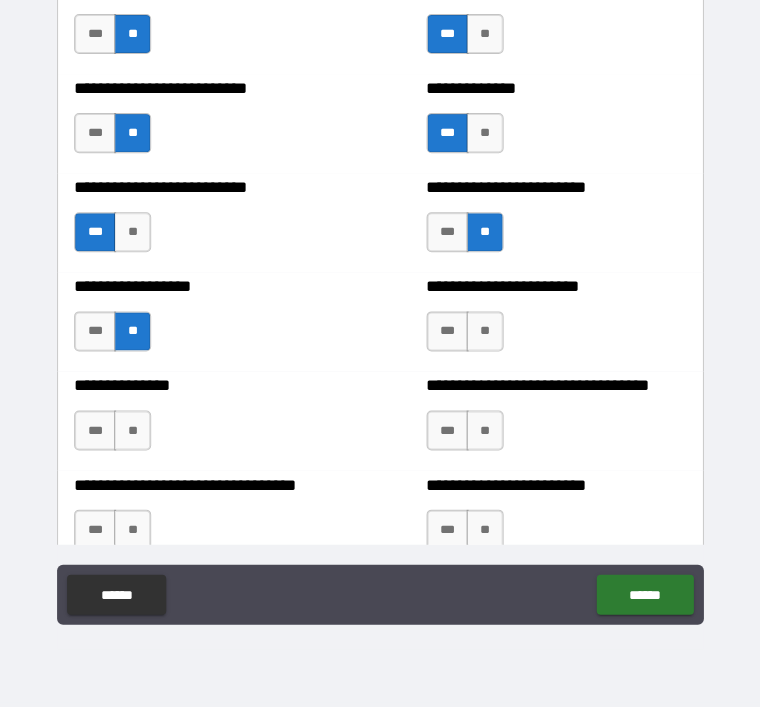 click on "***" at bounding box center [447, 332] 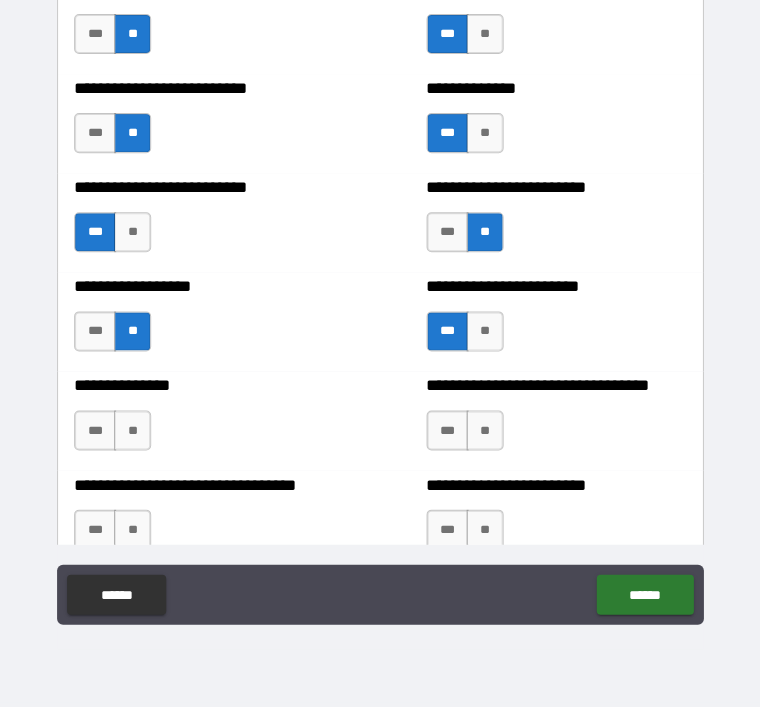 scroll, scrollTop: 64, scrollLeft: 0, axis: vertical 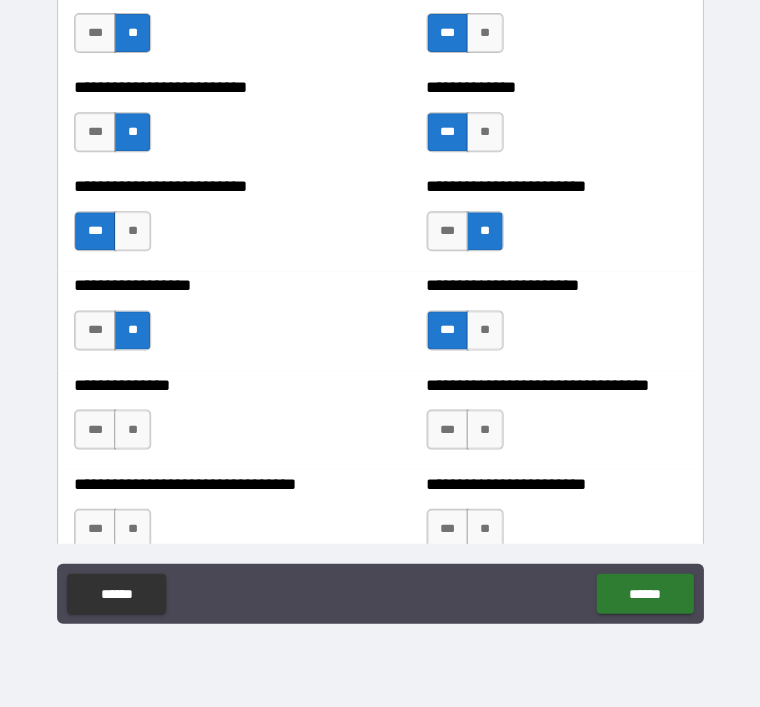 click on "***" at bounding box center (447, 430) 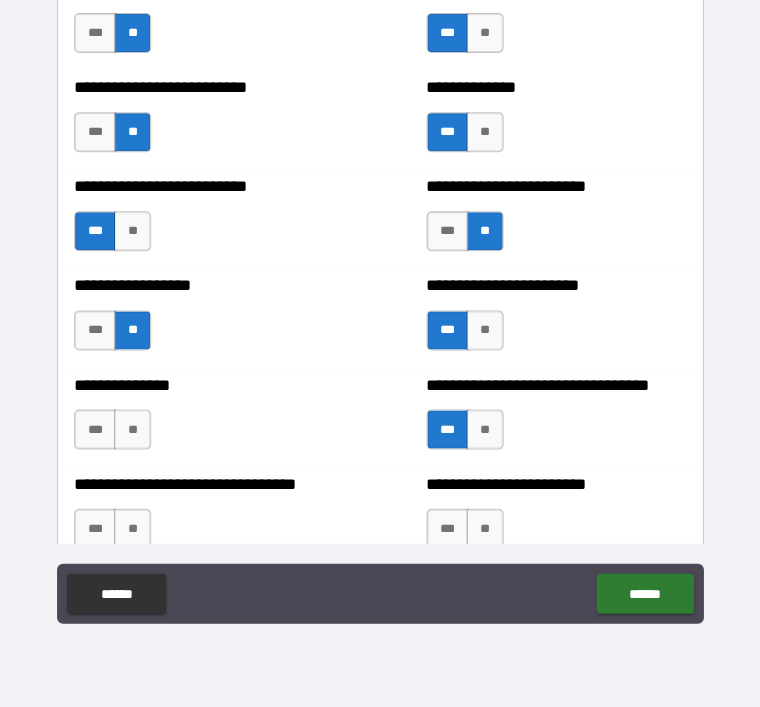 click on "**" at bounding box center [132, 430] 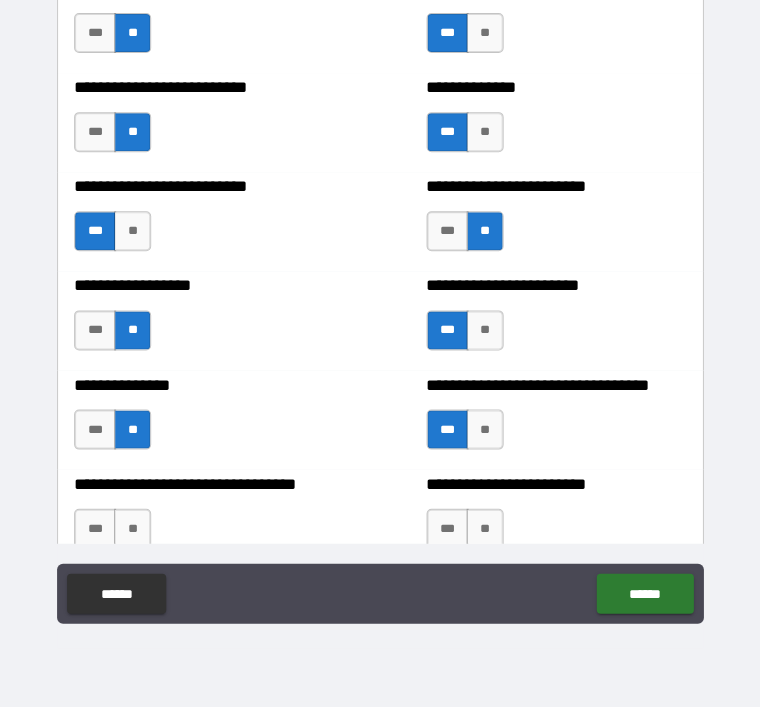click on "**" at bounding box center [484, 430] 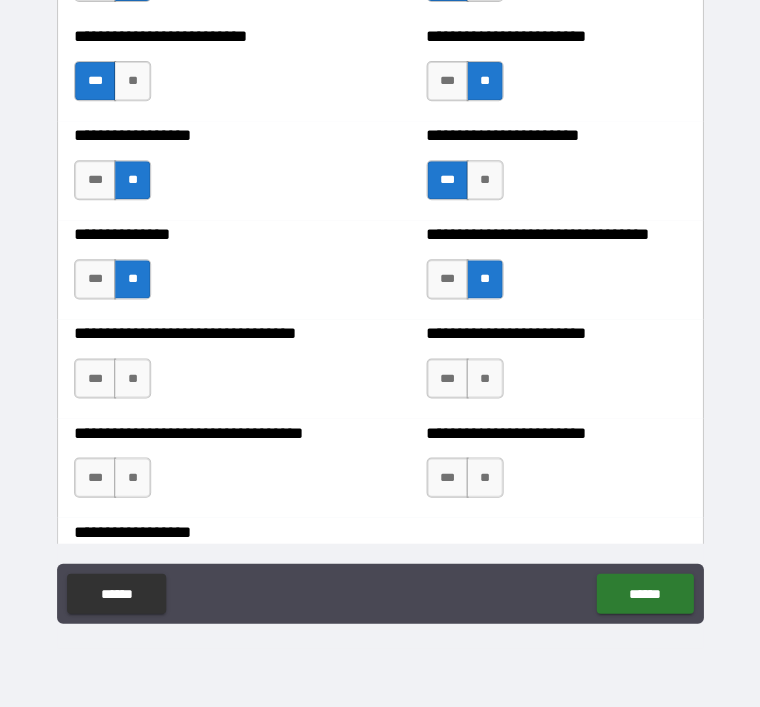 scroll, scrollTop: 6324, scrollLeft: 0, axis: vertical 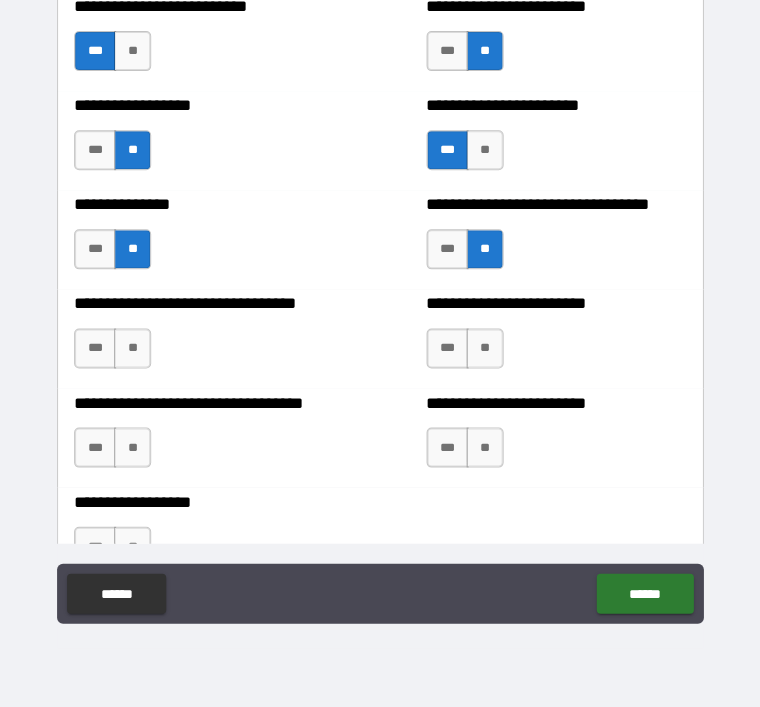 click on "**" at bounding box center [484, 349] 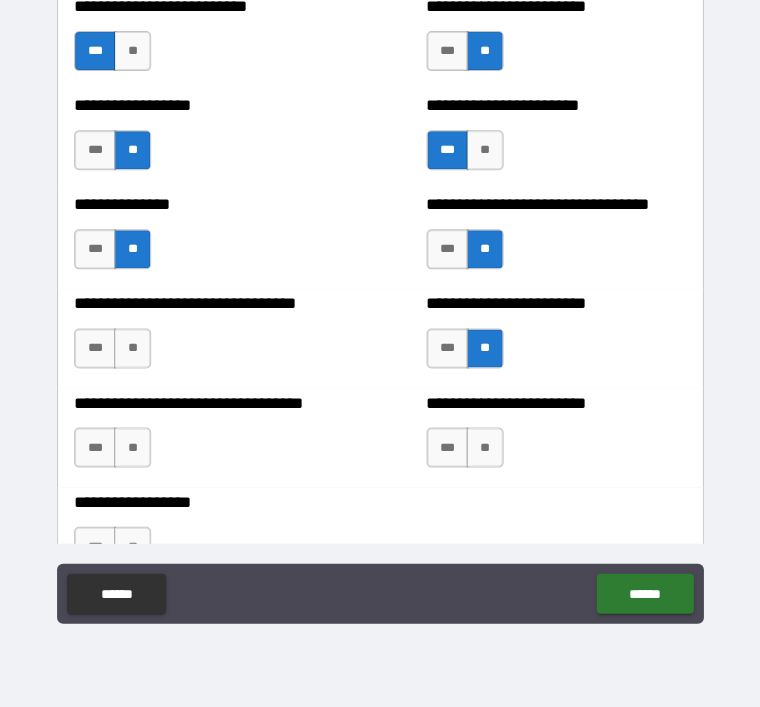 click on "**" at bounding box center (132, 349) 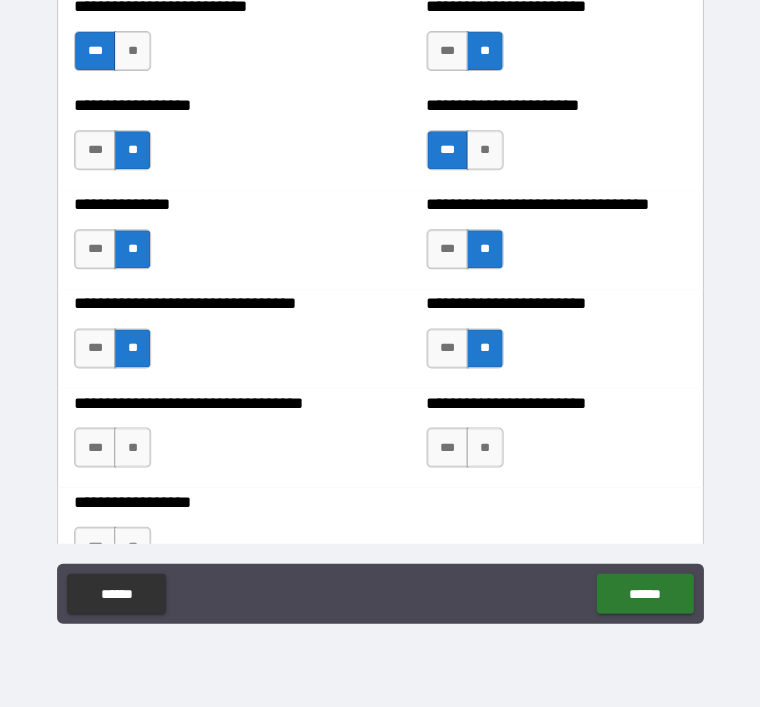 click on "**" at bounding box center (132, 448) 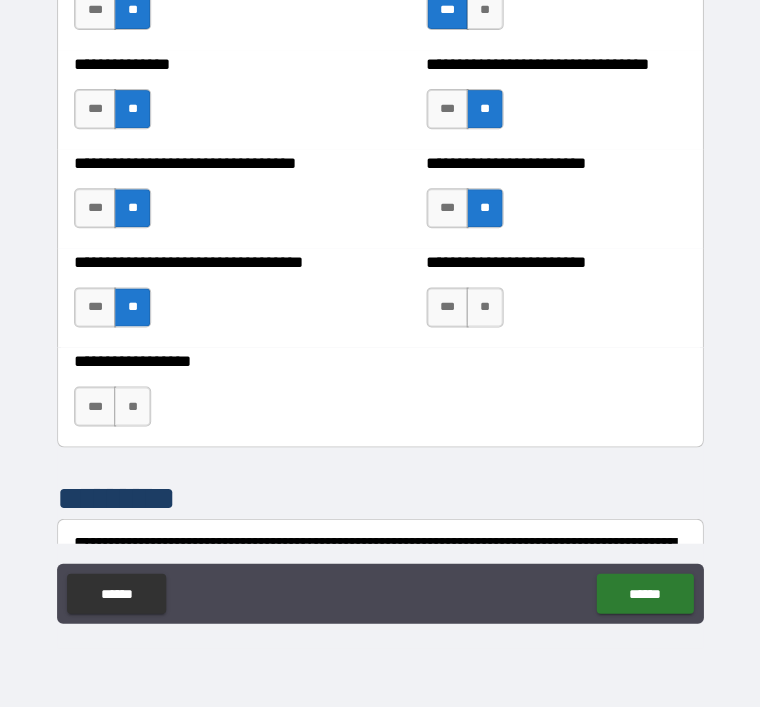 scroll, scrollTop: 6481, scrollLeft: 0, axis: vertical 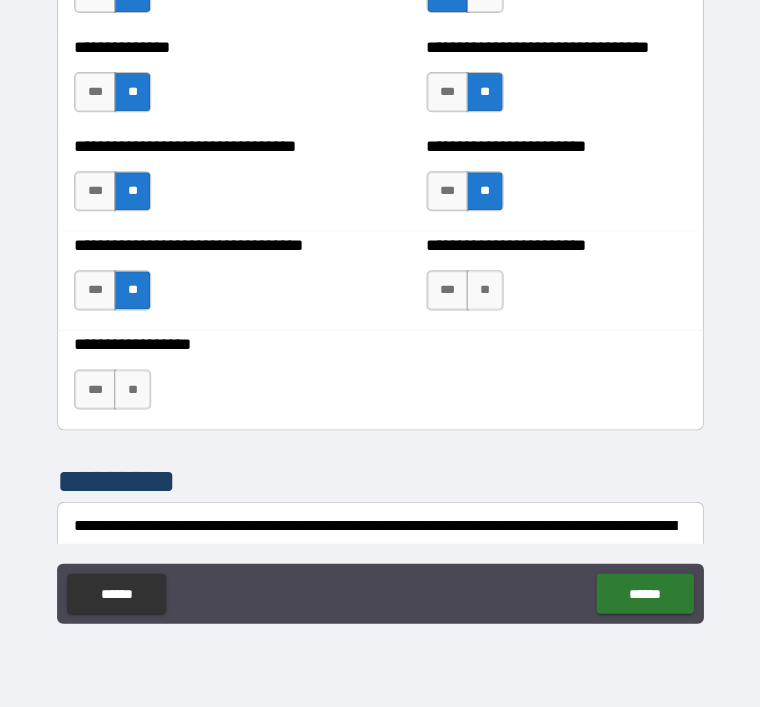 click on "**" at bounding box center (484, 291) 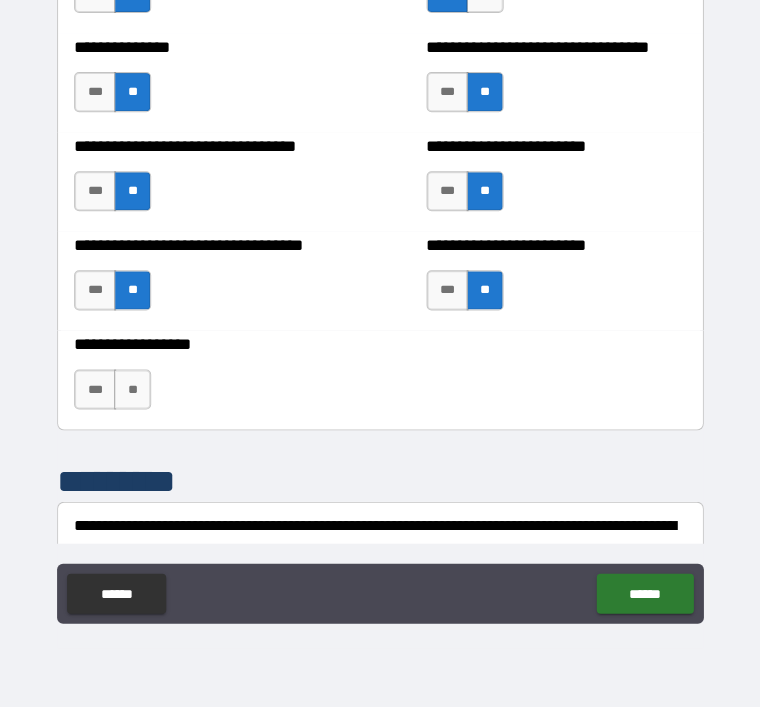 click on "**" at bounding box center (132, 390) 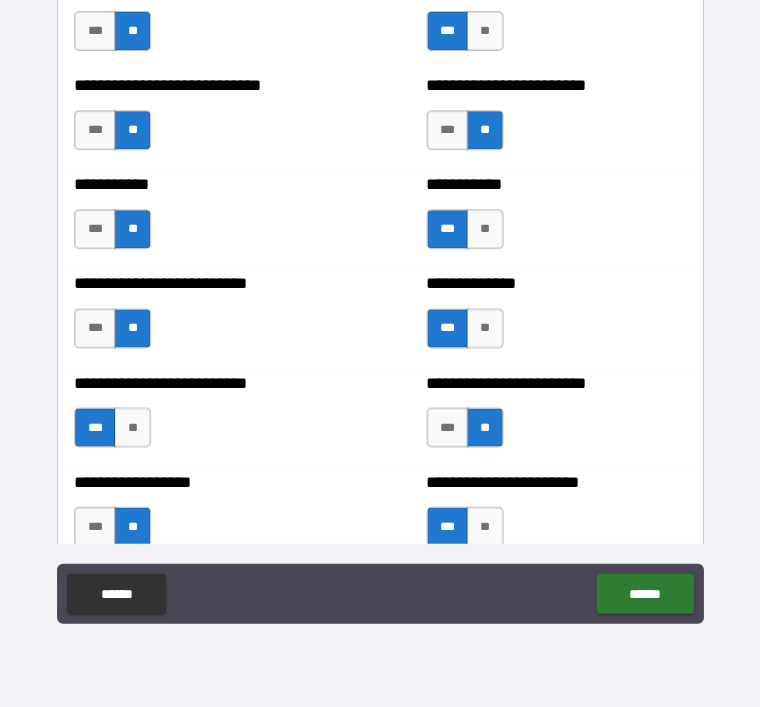 scroll, scrollTop: 5946, scrollLeft: 0, axis: vertical 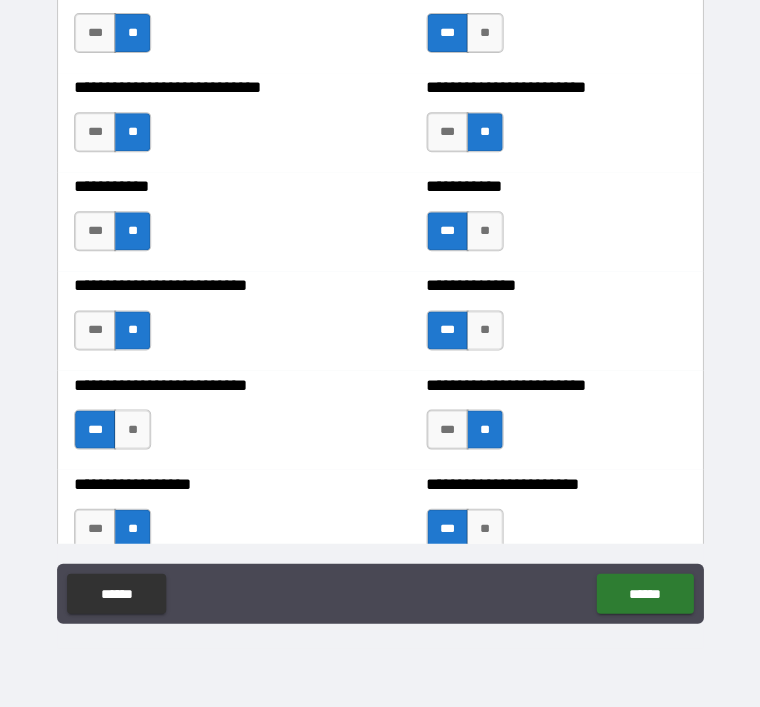 click on "**" at bounding box center [132, 430] 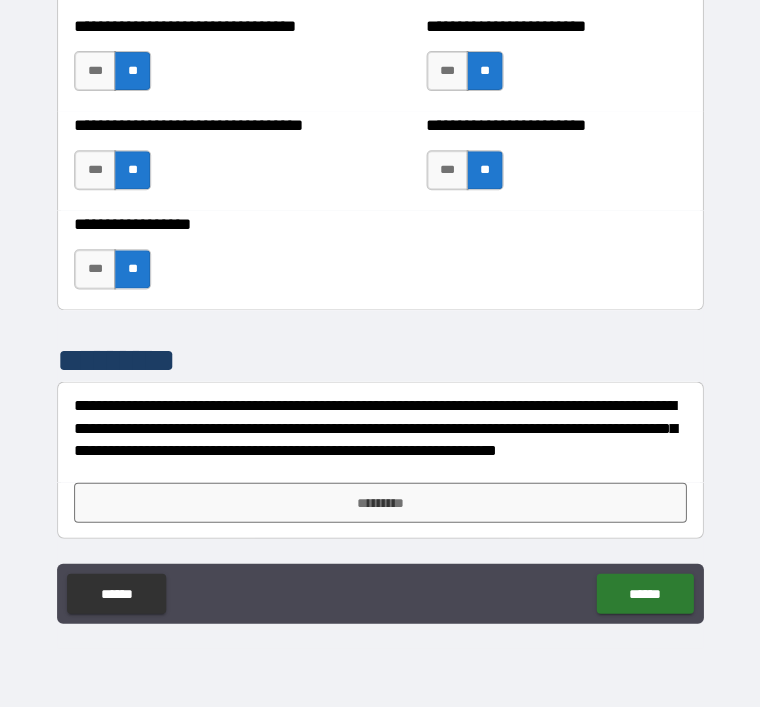 scroll, scrollTop: 6601, scrollLeft: 0, axis: vertical 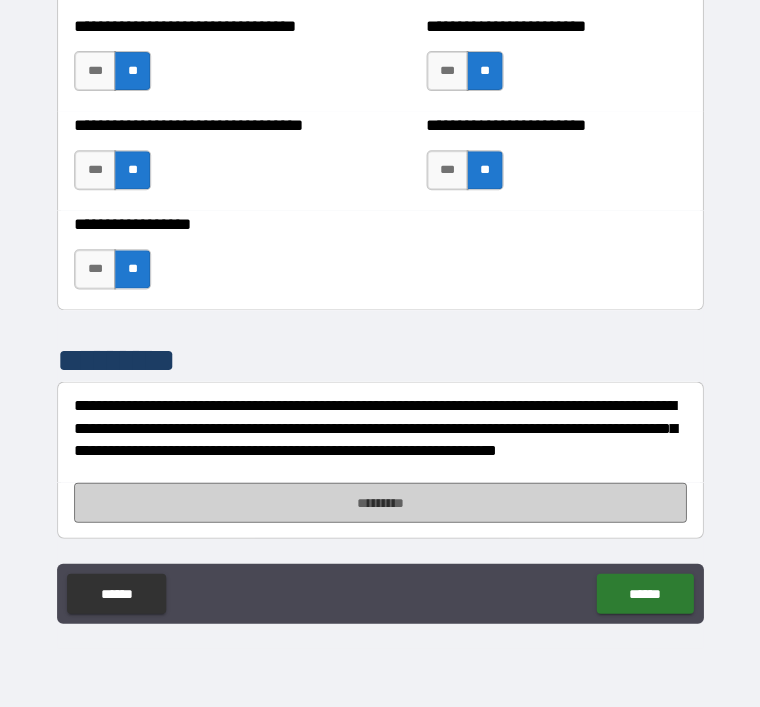 click on "*********" at bounding box center [380, 503] 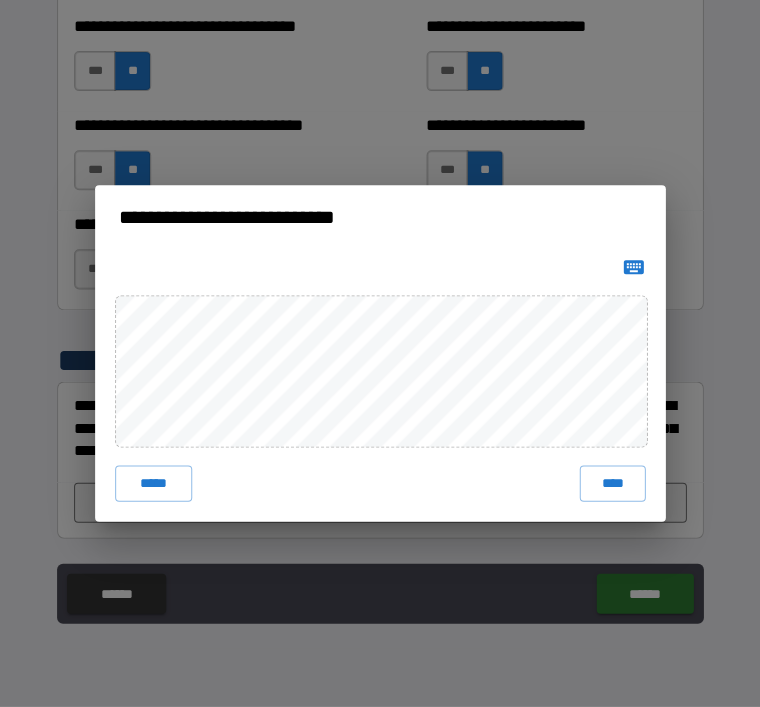 click on "****" at bounding box center [612, 484] 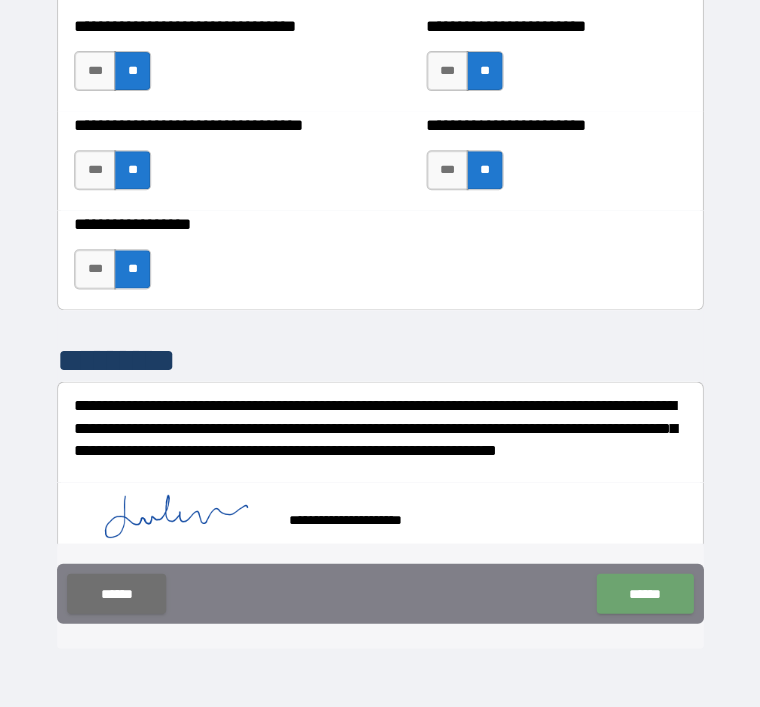click on "******" at bounding box center [644, 594] 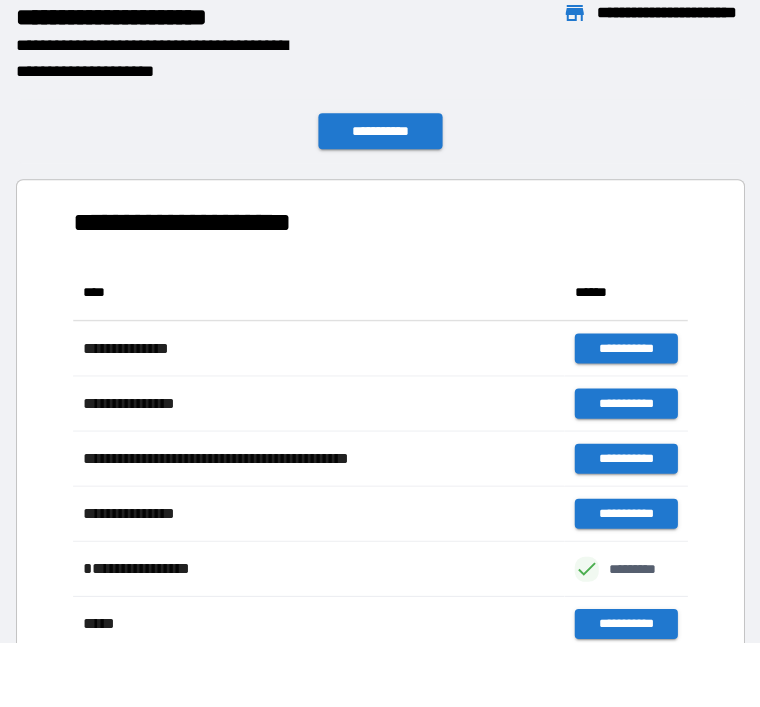 scroll, scrollTop: 441, scrollLeft: 614, axis: both 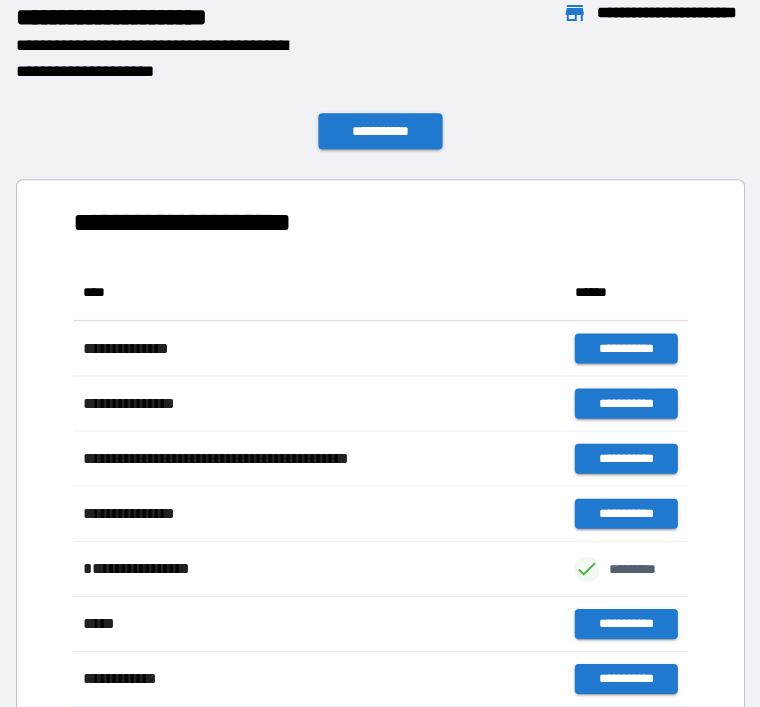 click on "**********" at bounding box center (380, 132) 